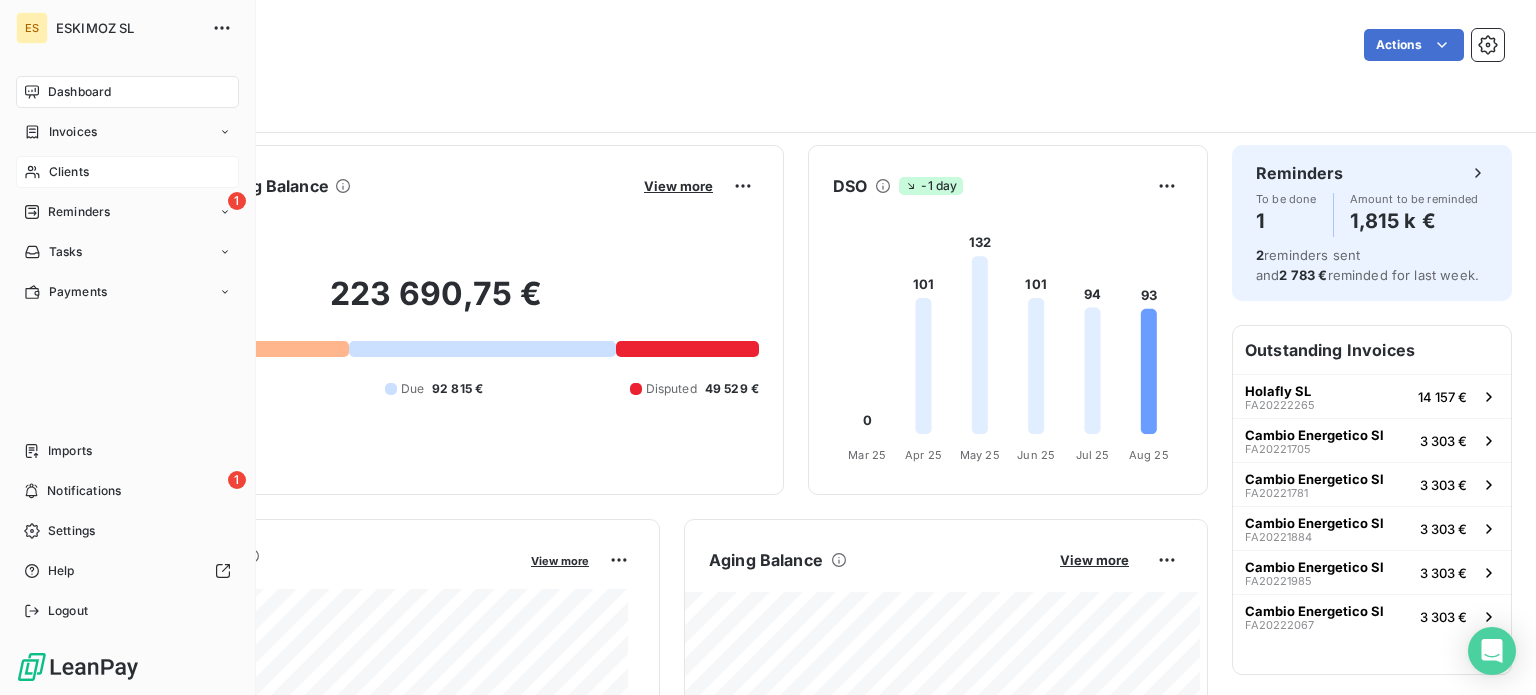 scroll, scrollTop: 0, scrollLeft: 0, axis: both 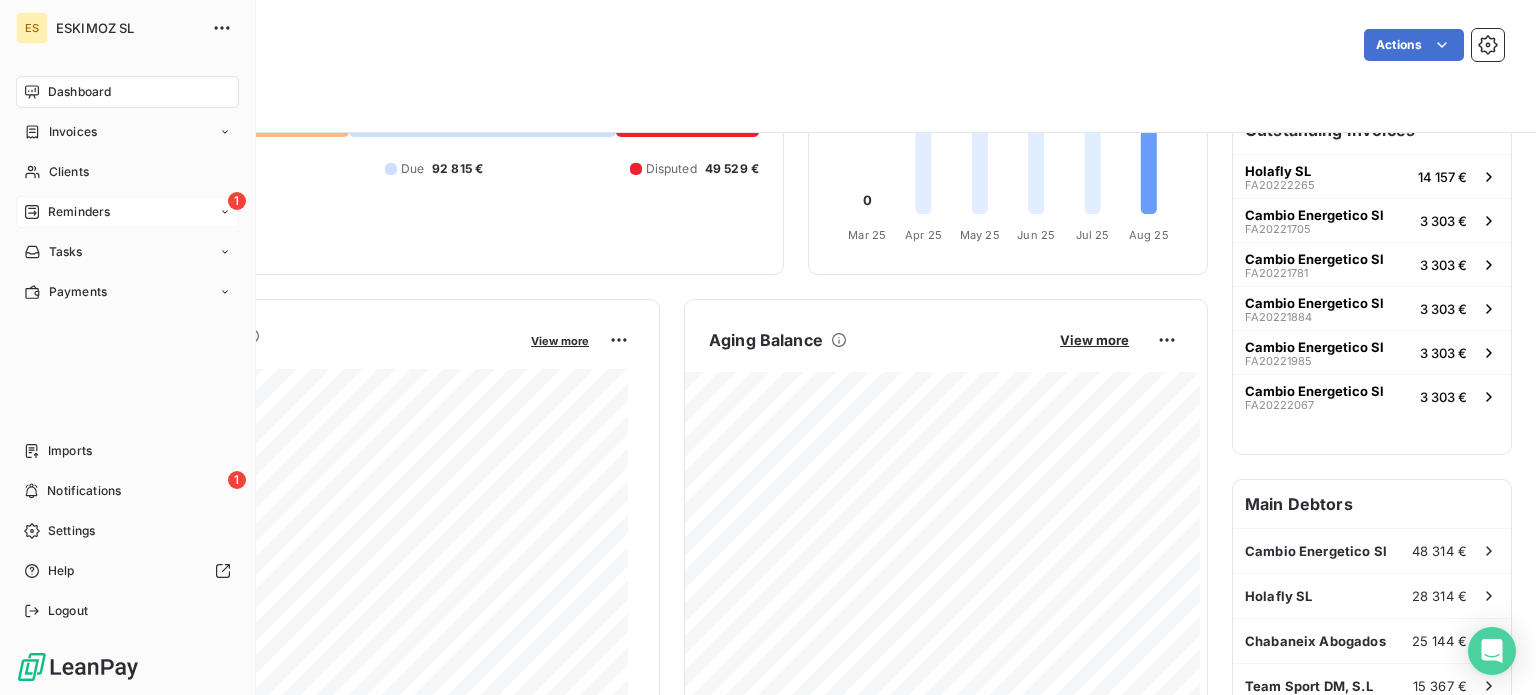 click on "1 Reminders" at bounding box center (127, 212) 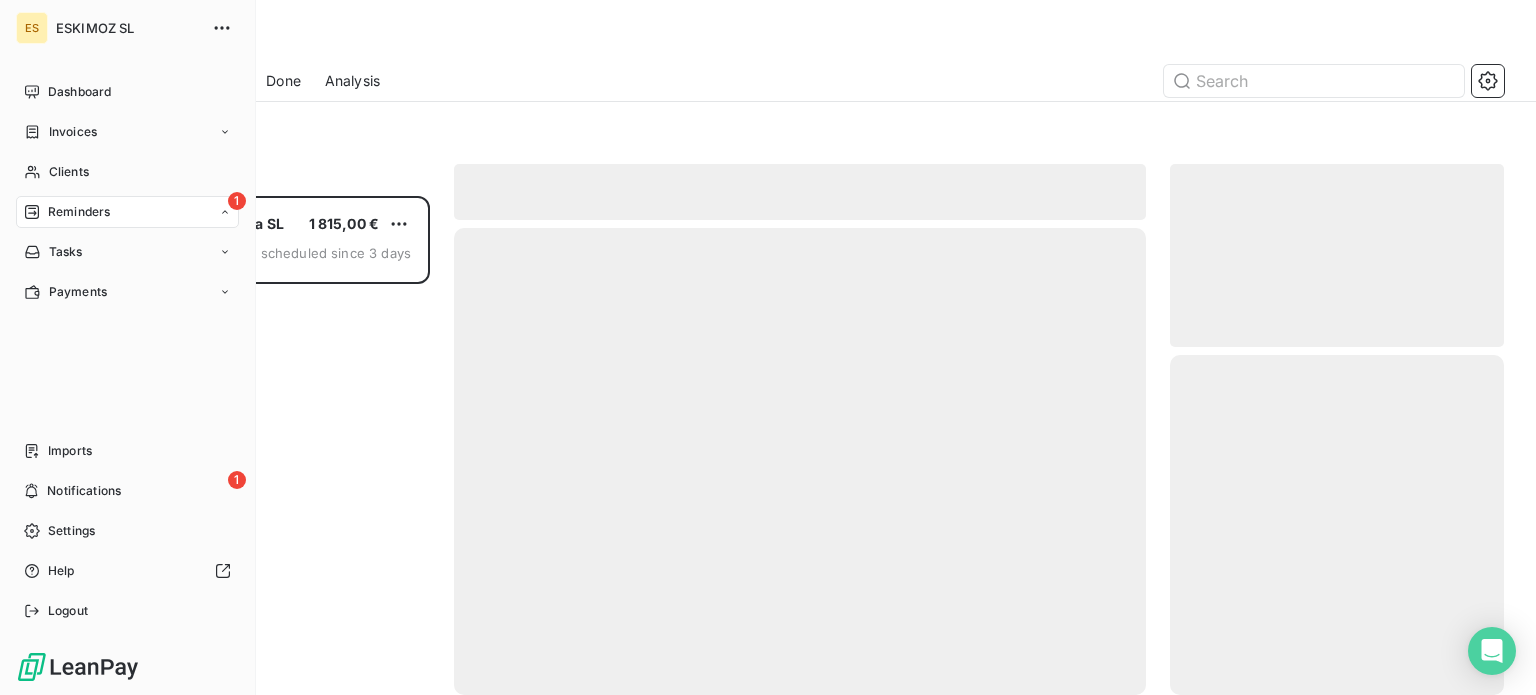 scroll, scrollTop: 16, scrollLeft: 16, axis: both 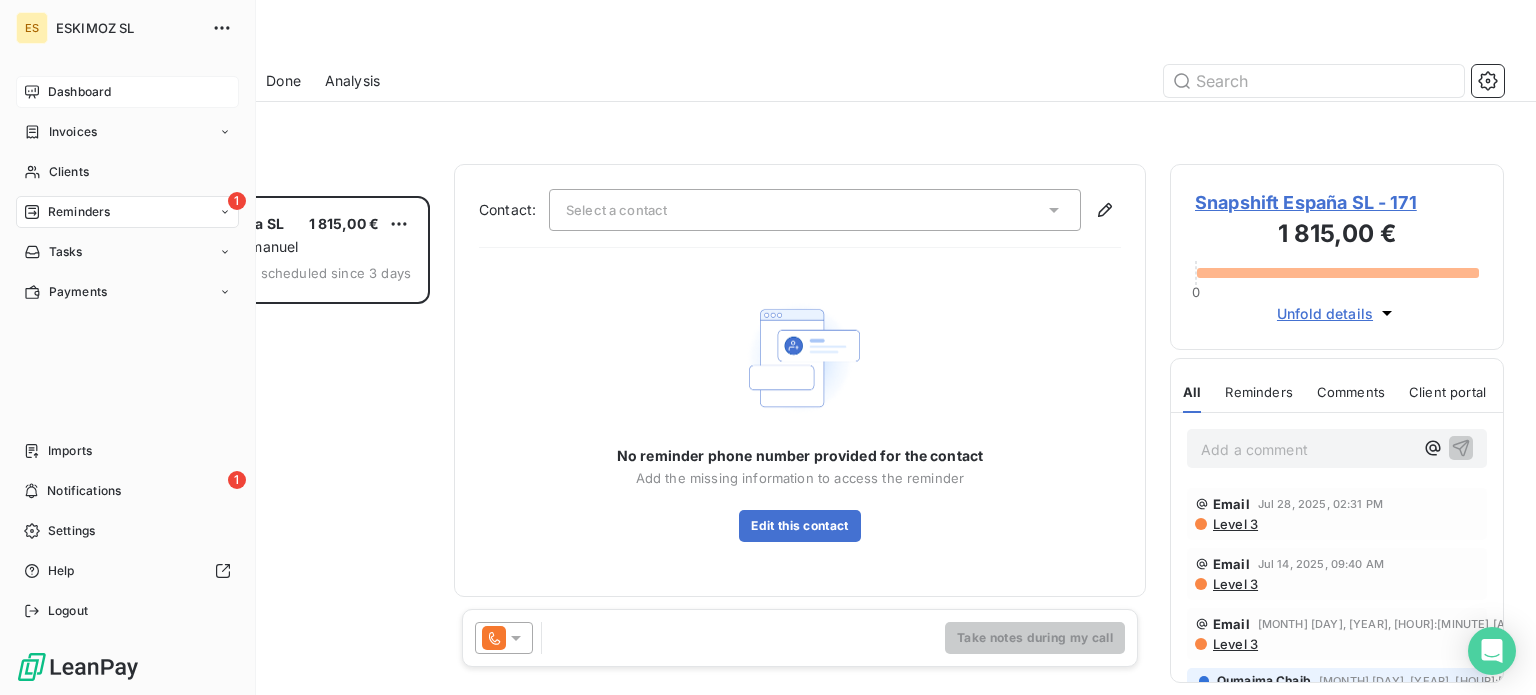 click on "Dashboard" at bounding box center [127, 92] 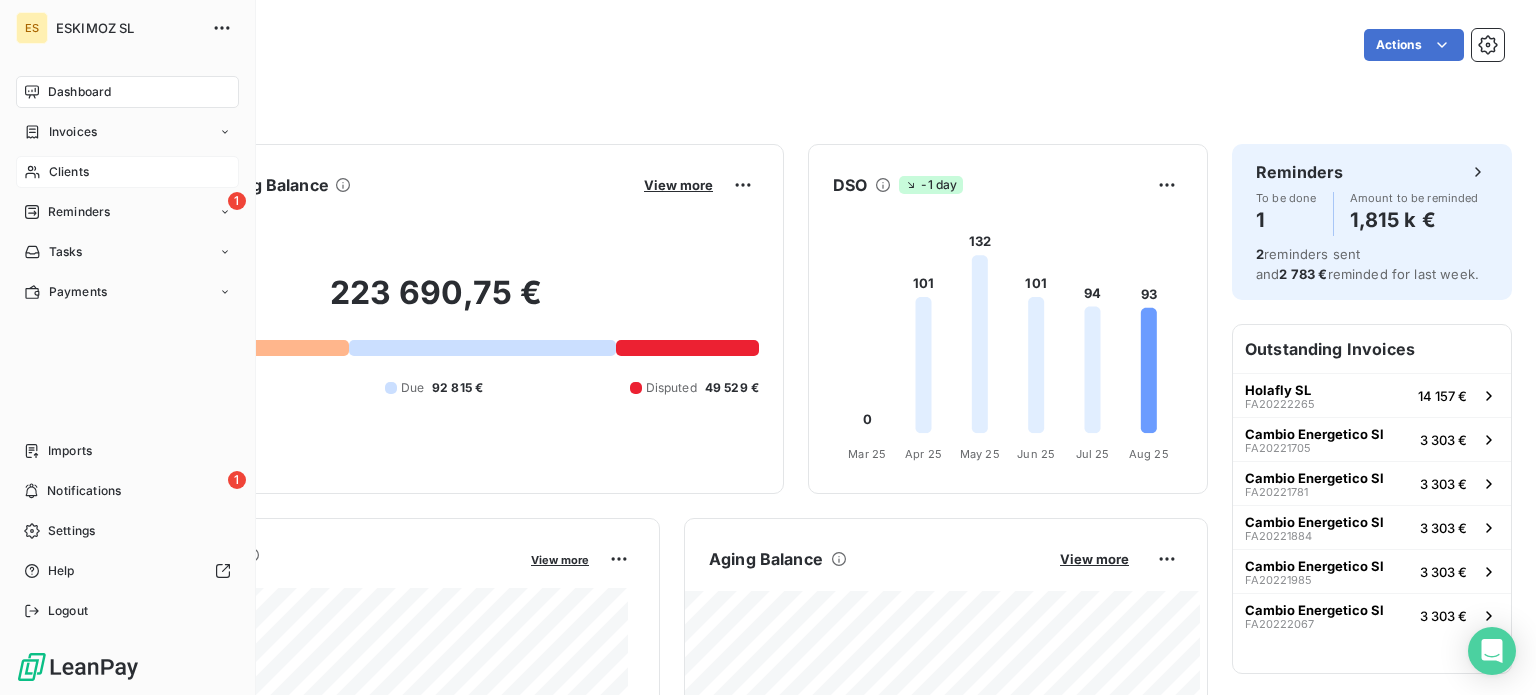 click on "Clients" at bounding box center (69, 172) 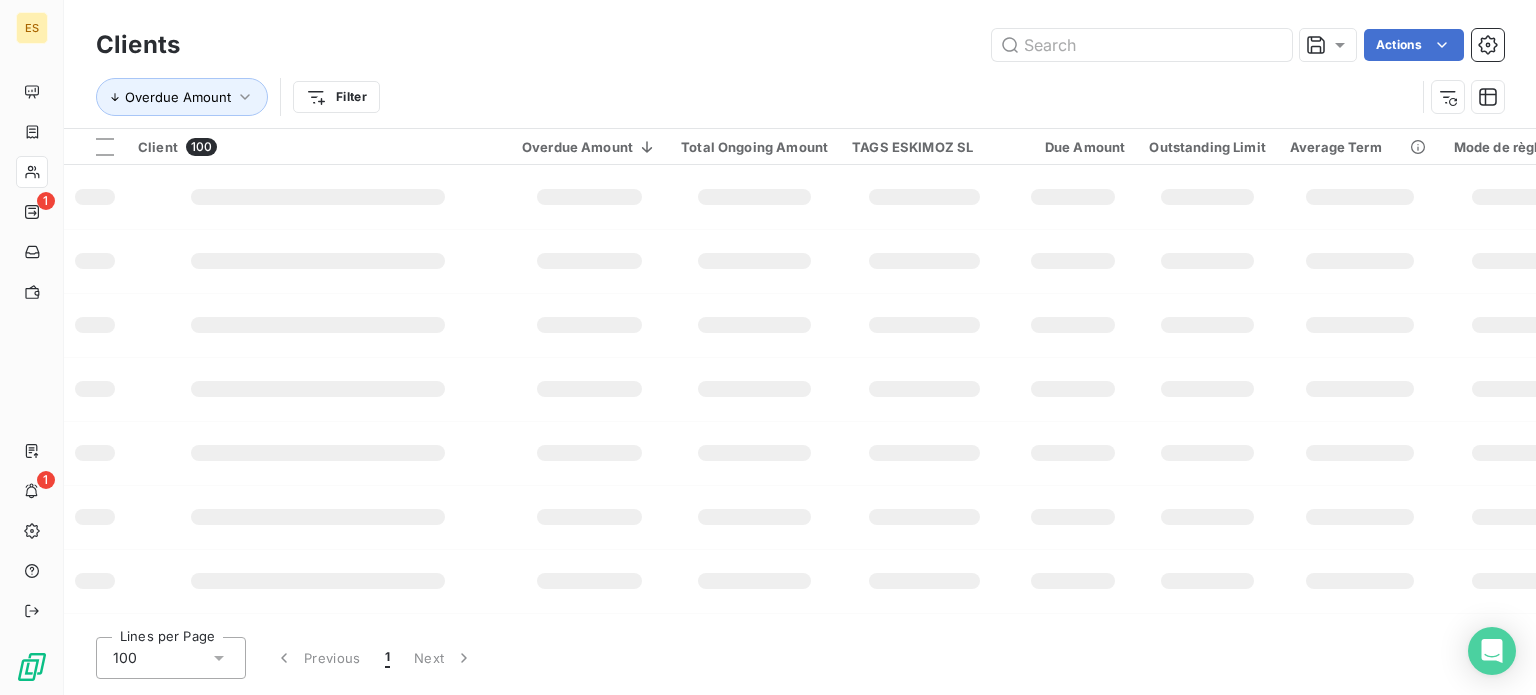 click on "ES 1 1 Clients Actions Overdue Amount Filter Client 100 Overdue Amount Total Ongoing Amount TAGS [COMPANY_NAME] Due Amount Outstanding Limit Average Term Mode de règlement Lines per Page 100 Previous 1 Next" at bounding box center (768, 347) 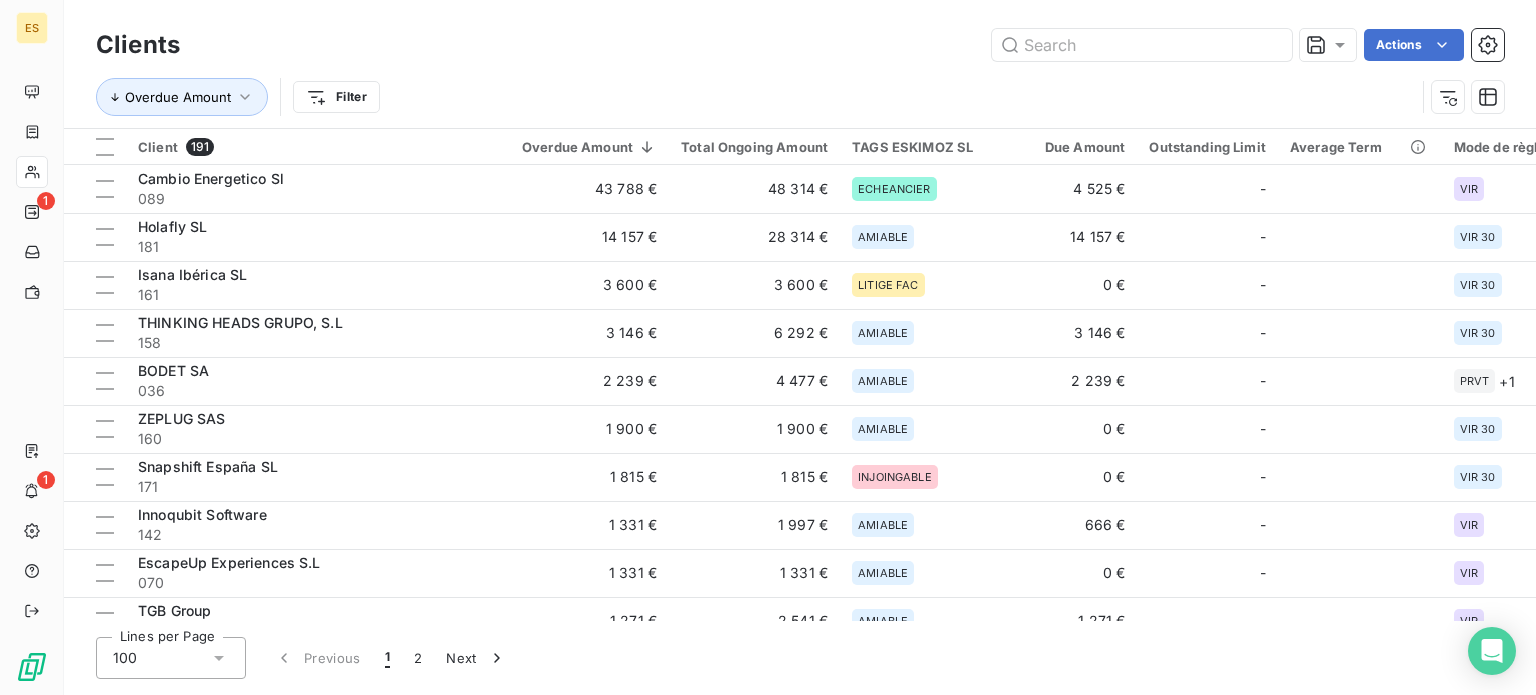 click on "ES 1 1 Clients Actions Overdue Amount Filter Client 191 Overdue Amount Total Ongoing Amount TAGS [COMPANY_NAME] Due Amount Outstanding Limit Average Term Mode de règlement Cambio Energetico Sl 089 43 788 € 48 314 € ECHEANCIER 4 525 € - VIR Holafly SL 181 14 157 € 28 314 € AMIABLE 14 157 € - VIR 30 Isana Ibérica SL 161 3 600 € 3 600 € LITIGE FAC 0 € - VIR 30 THINKING HEADS GRUPO, S.L 158 3 146 € 6 292 € AMIABLE 3 146 € - VIR 30 BODET SA 036 2 239 € 4 477 € AMIABLE 2 239 € - PRVT + 1 ZEPLUG SAS 160 1 900 € 1 900 € AMIABLE 0 € - VIR 30 Snapshift España SL 171 1 815 € 1 815 € INJOINGABLE 0 € - VIR 30 Innoqubit Software 142 1 331 € 1 997 € AMIABLE 666 € - VIR EscapeUp Experiences S.L 070 1 331 € 1 331 € AMIABLE 0 € - VIR TGB Group 146 1 271 € 2 541 € AMIABLE 1 271 € - VIR Arte Del Lusso 144 1 198 € 1 198 € - 0 € - VIR Carl Friedrik 197 1 100 € 2 200 € AMIABLE - 193 -" at bounding box center [768, 347] 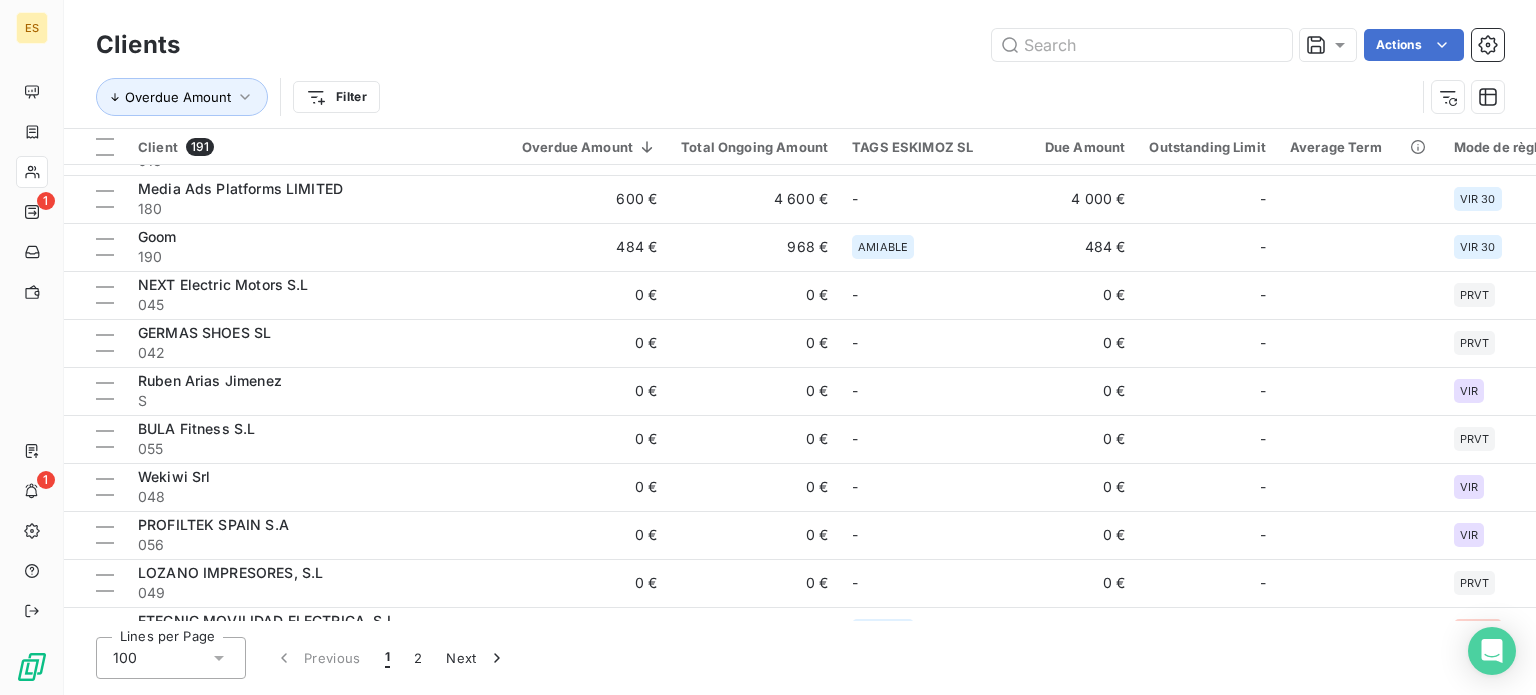 scroll, scrollTop: 0, scrollLeft: 0, axis: both 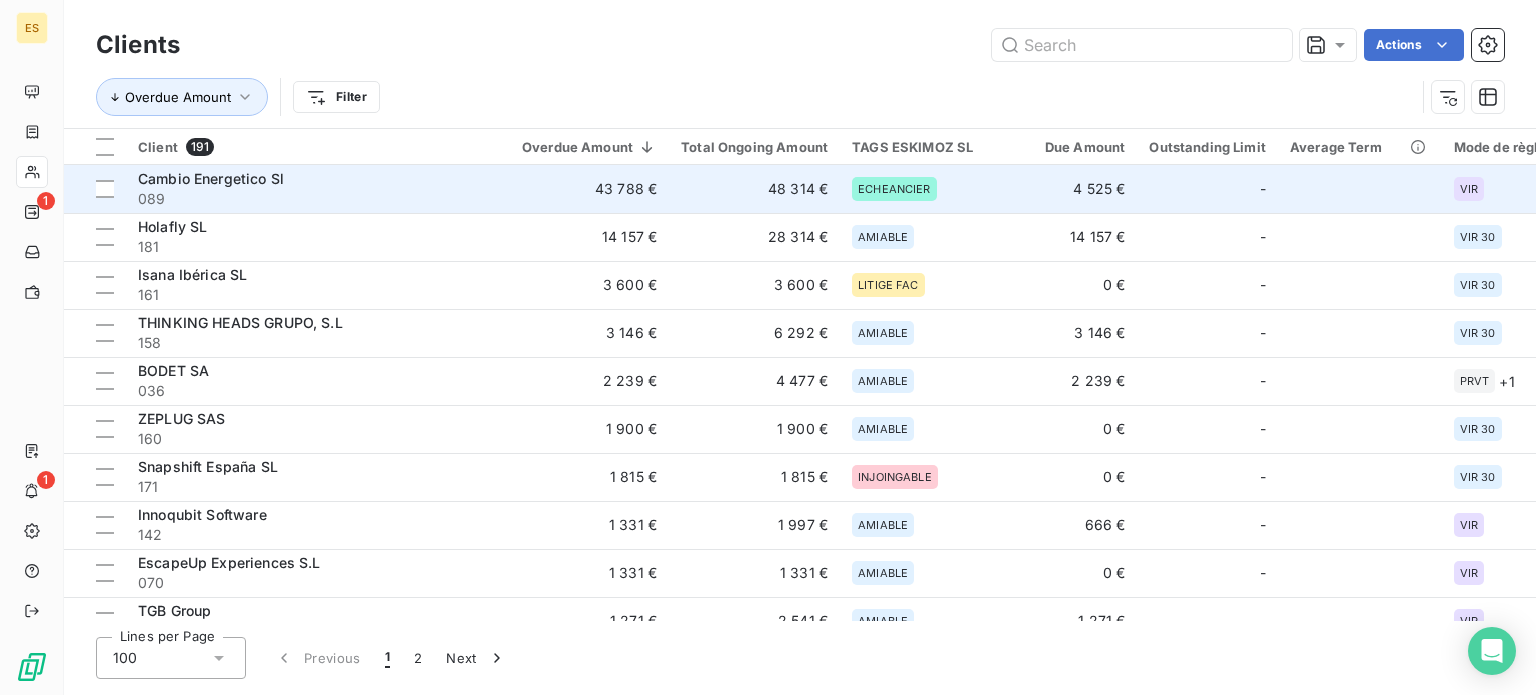 click on "ECHEANCIER" at bounding box center [894, 189] 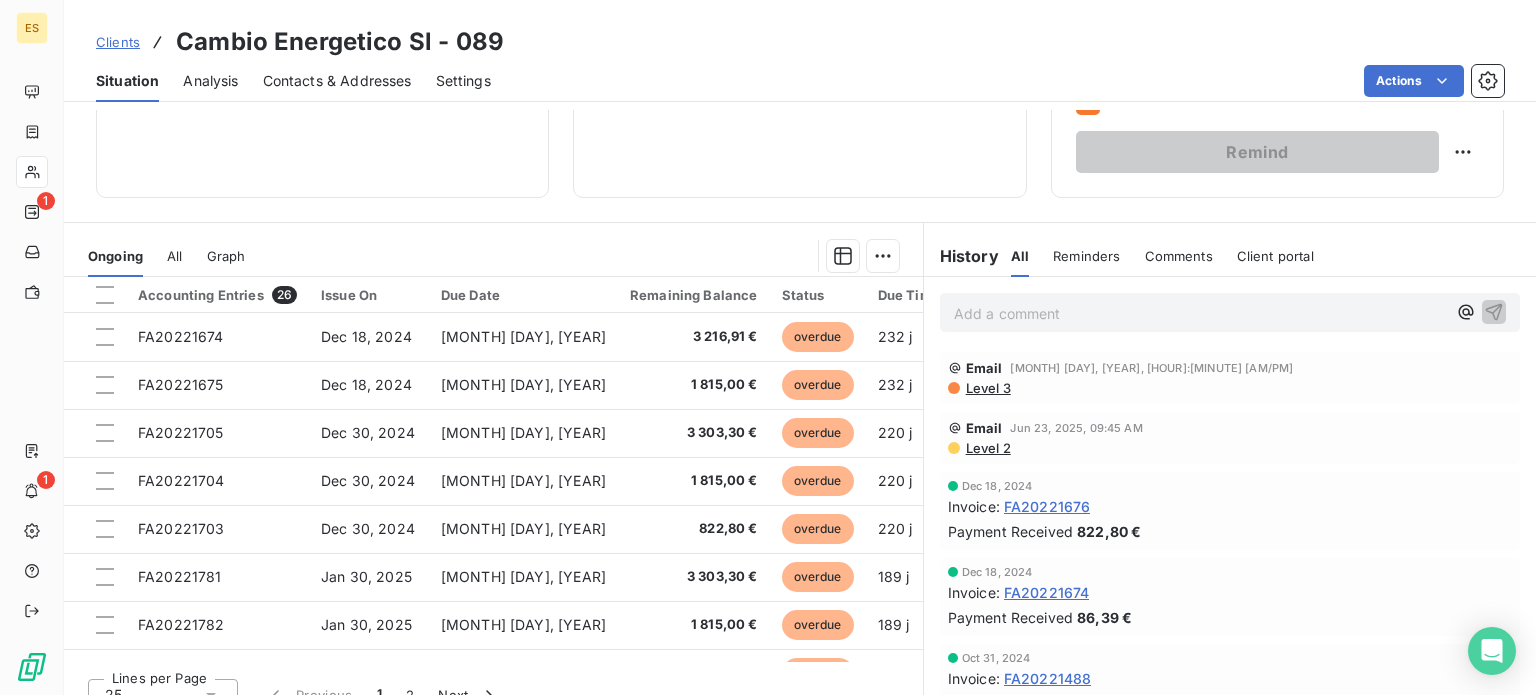 scroll, scrollTop: 350, scrollLeft: 0, axis: vertical 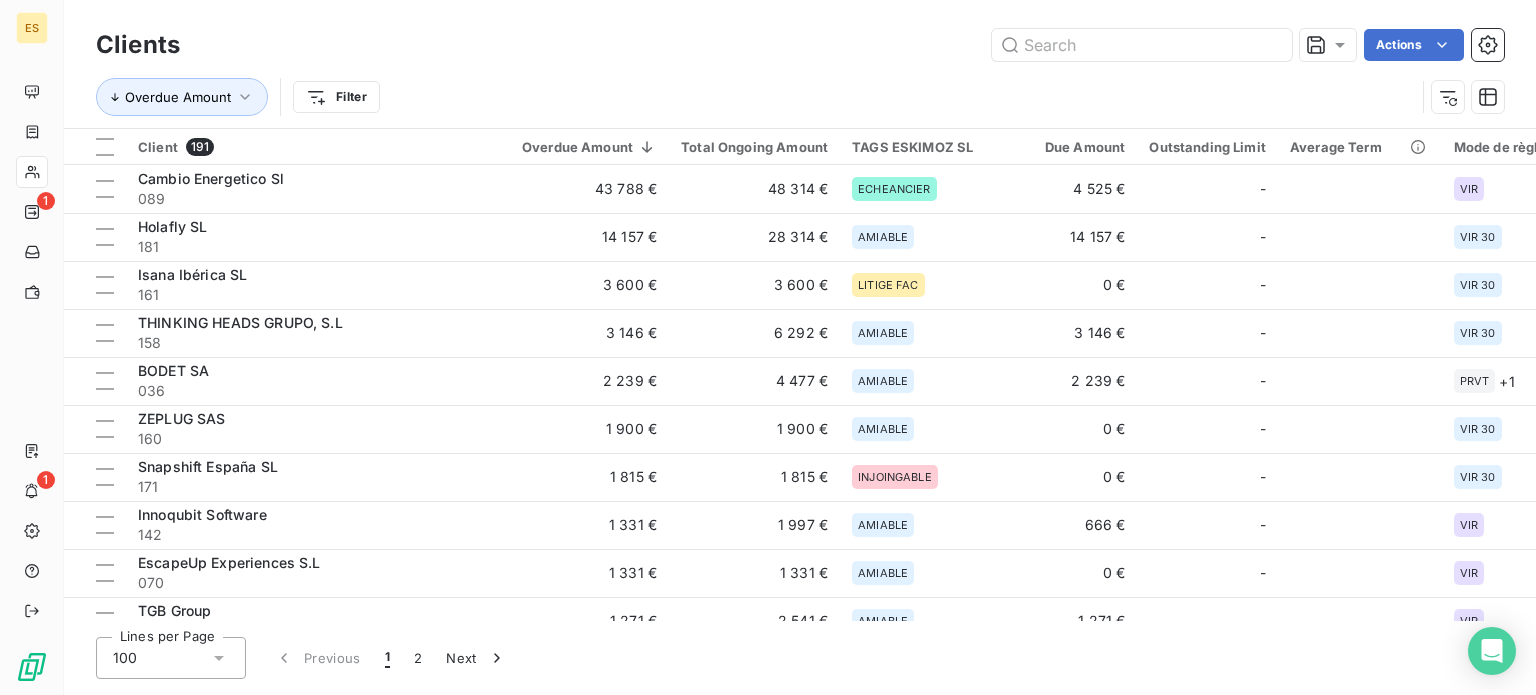 click on "ES 1 1 Clients Actions Overdue Amount Filter Client 191 Overdue Amount Total Ongoing Amount TAGS [COMPANY_NAME] Due Amount Outstanding Limit Average Term Mode de règlement Cambio Energetico Sl 089 43 788 € 48 314 € ECHEANCIER 4 525 € - VIR Holafly SL 181 14 157 € 28 314 € AMIABLE 14 157 € - VIR 30 Isana Ibérica SL 161 3 600 € 3 600 € LITIGE FAC 0 € - VIR 30 THINKING HEADS GRUPO, S.L 158 3 146 € 6 292 € AMIABLE 3 146 € - VIR 30 BODET SA 036 2 239 € 4 477 € AMIABLE 2 239 € - PRVT + 1 ZEPLUG SAS 160 1 900 € 1 900 € AMIABLE 0 € - VIR 30 Snapshift España SL 171 1 815 € 1 815 € INJOINGABLE 0 € - VIR 30 Innoqubit Software 142 1 331 € 1 997 € AMIABLE 666 € - VIR EscapeUp Experiences S.L 070 1 331 € 1 331 € AMIABLE 0 € - VIR TGB Group 146 1 271 € 2 541 € AMIABLE 1 271 € - VIR Arte Del Lusso 144 1 198 € 1 198 € - 0 € - VIR Carl Friedrik 197 1 100 € 2 200 € AMIABLE - 193 -" at bounding box center [768, 347] 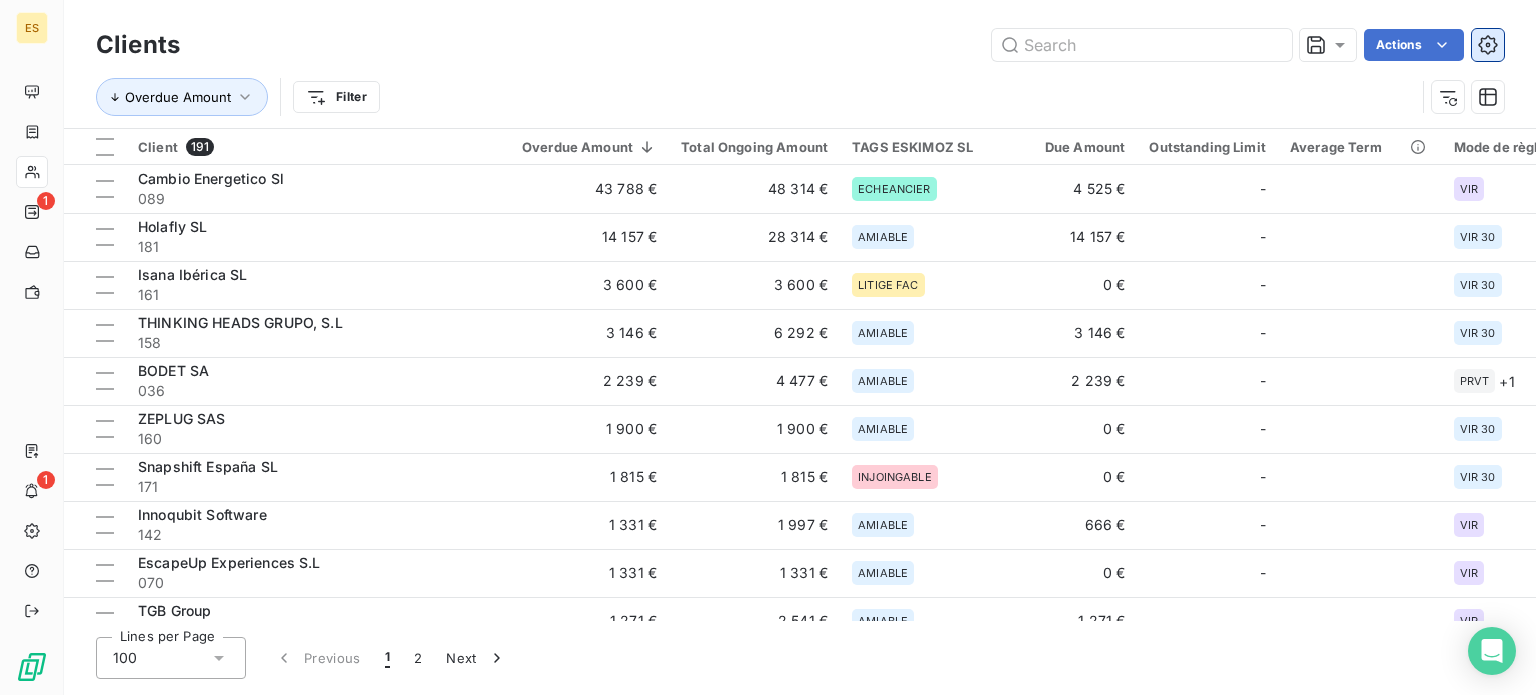 click 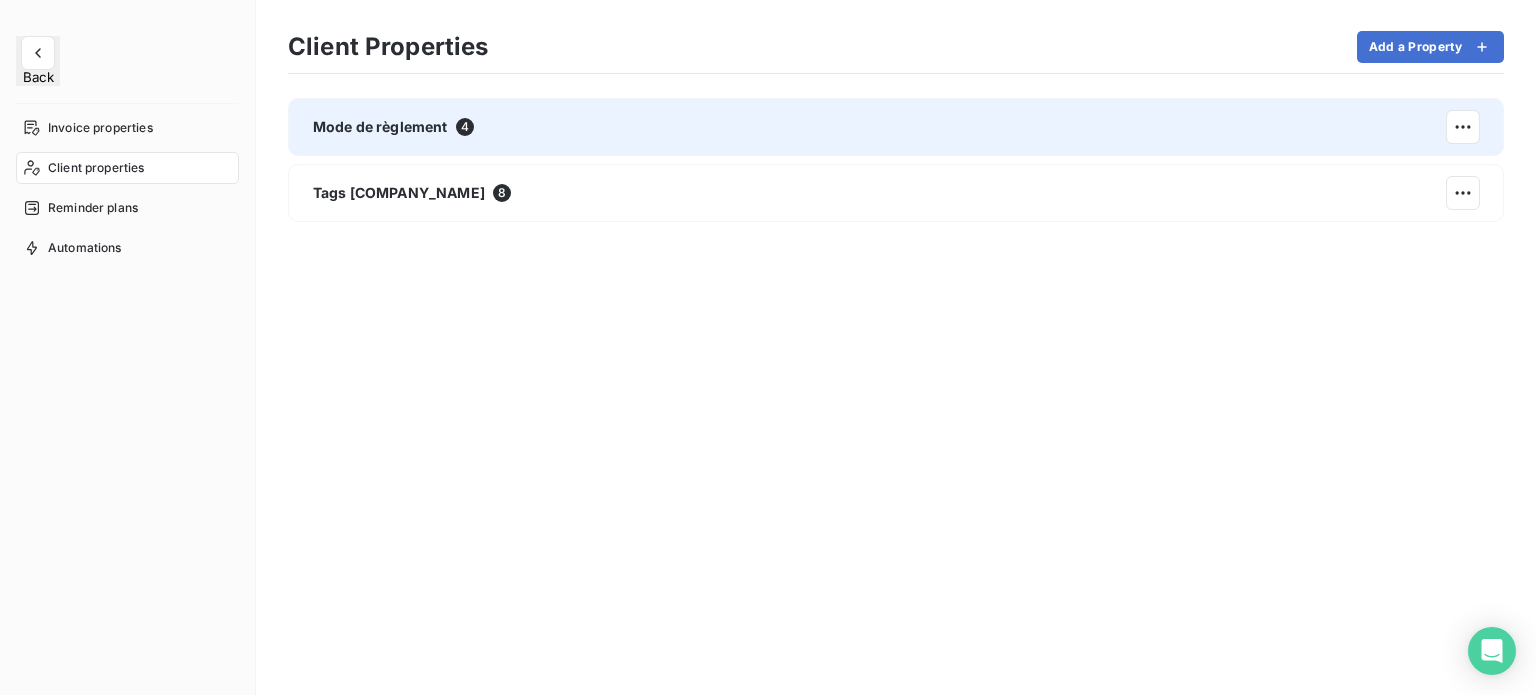 click on "Mode de règlement 4" at bounding box center [896, 127] 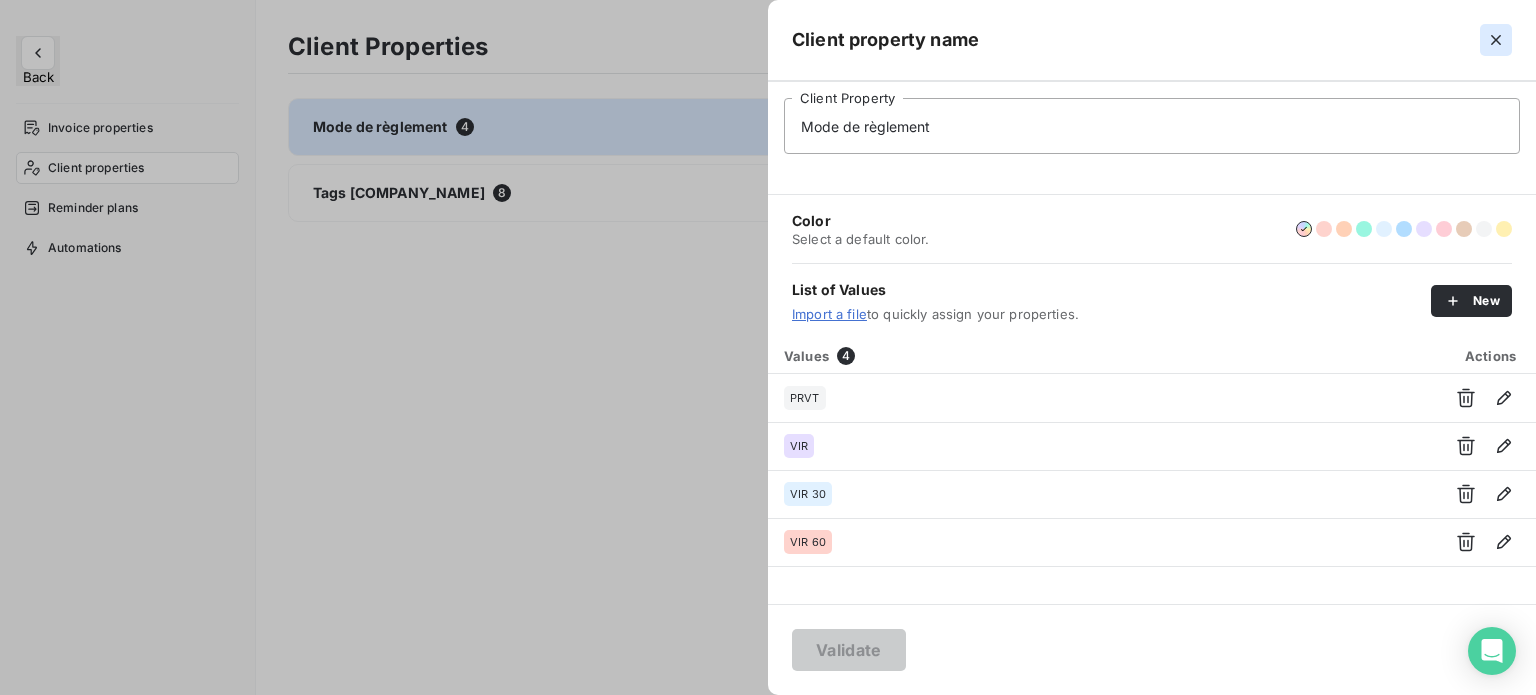 click 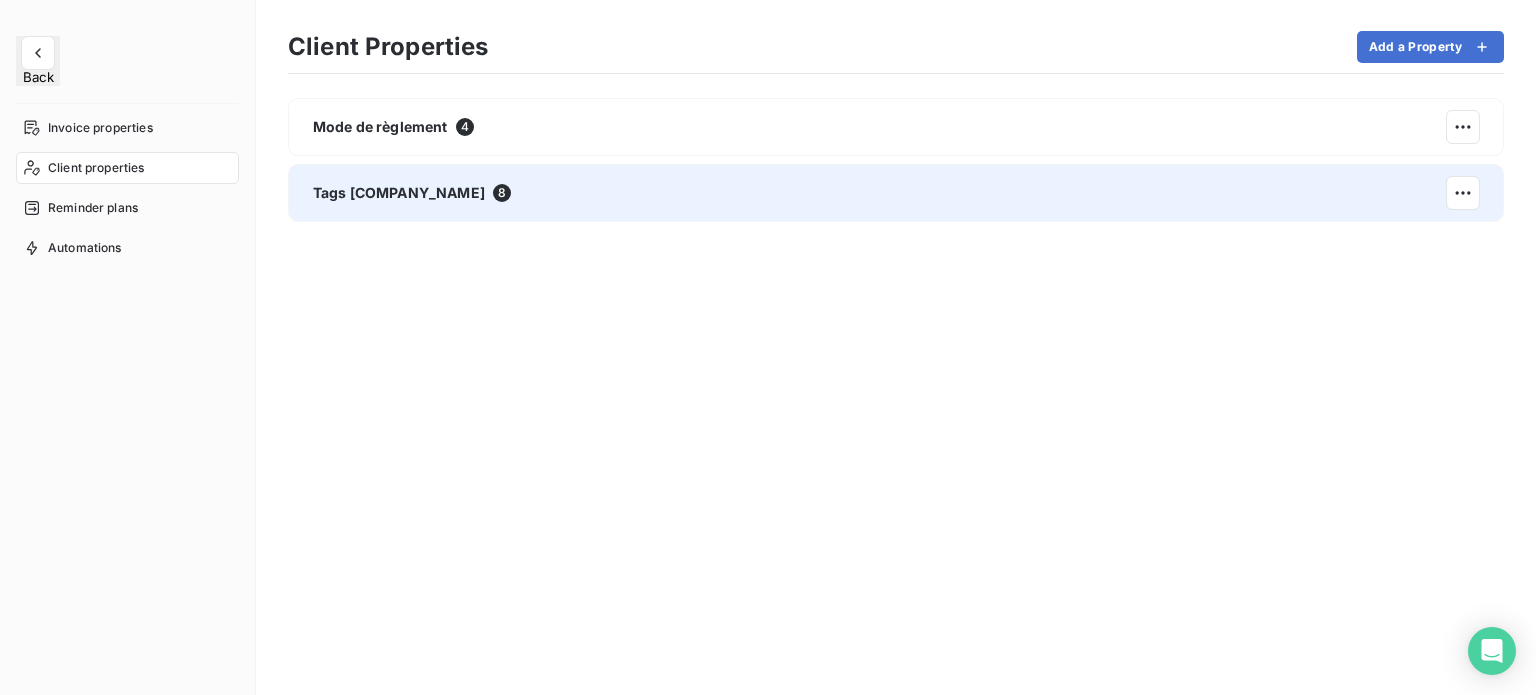 click on "Tags [COMPANY_NAME] 8" at bounding box center [896, 193] 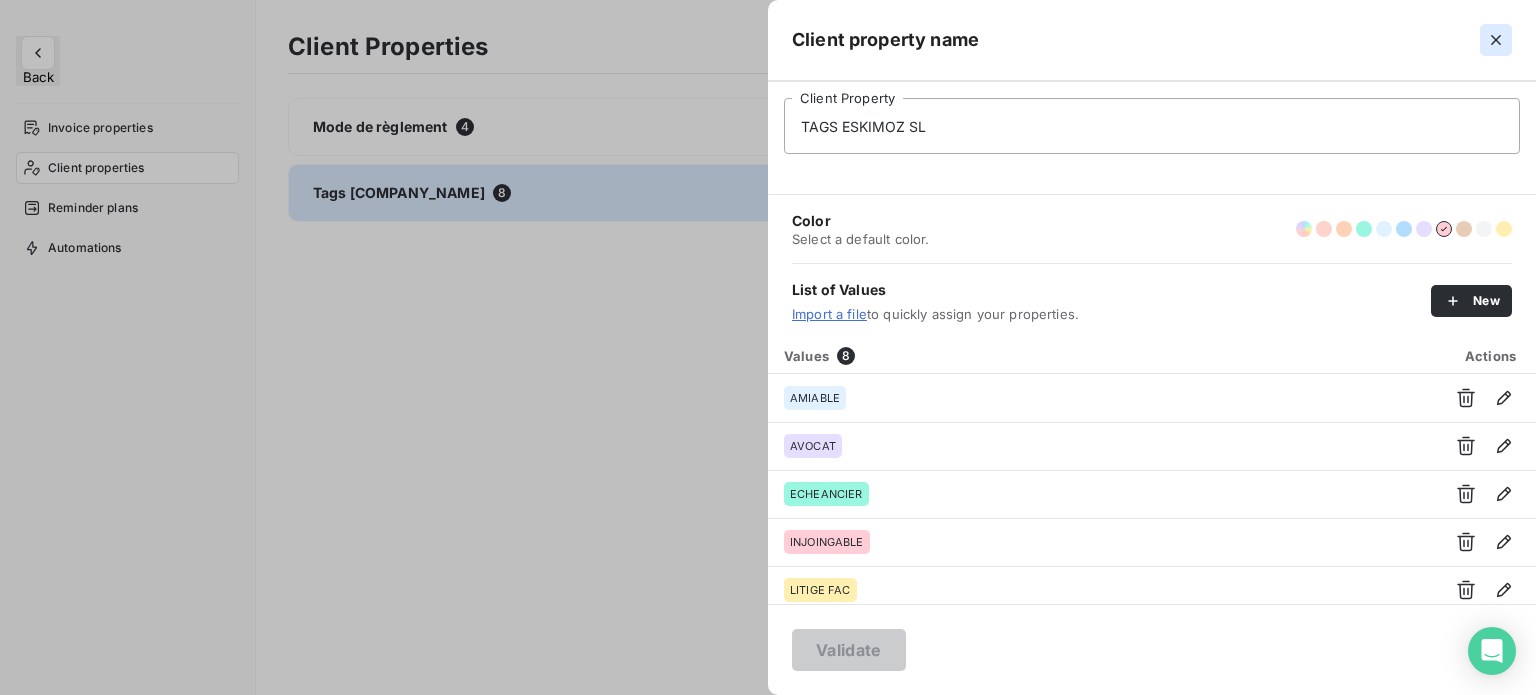 click 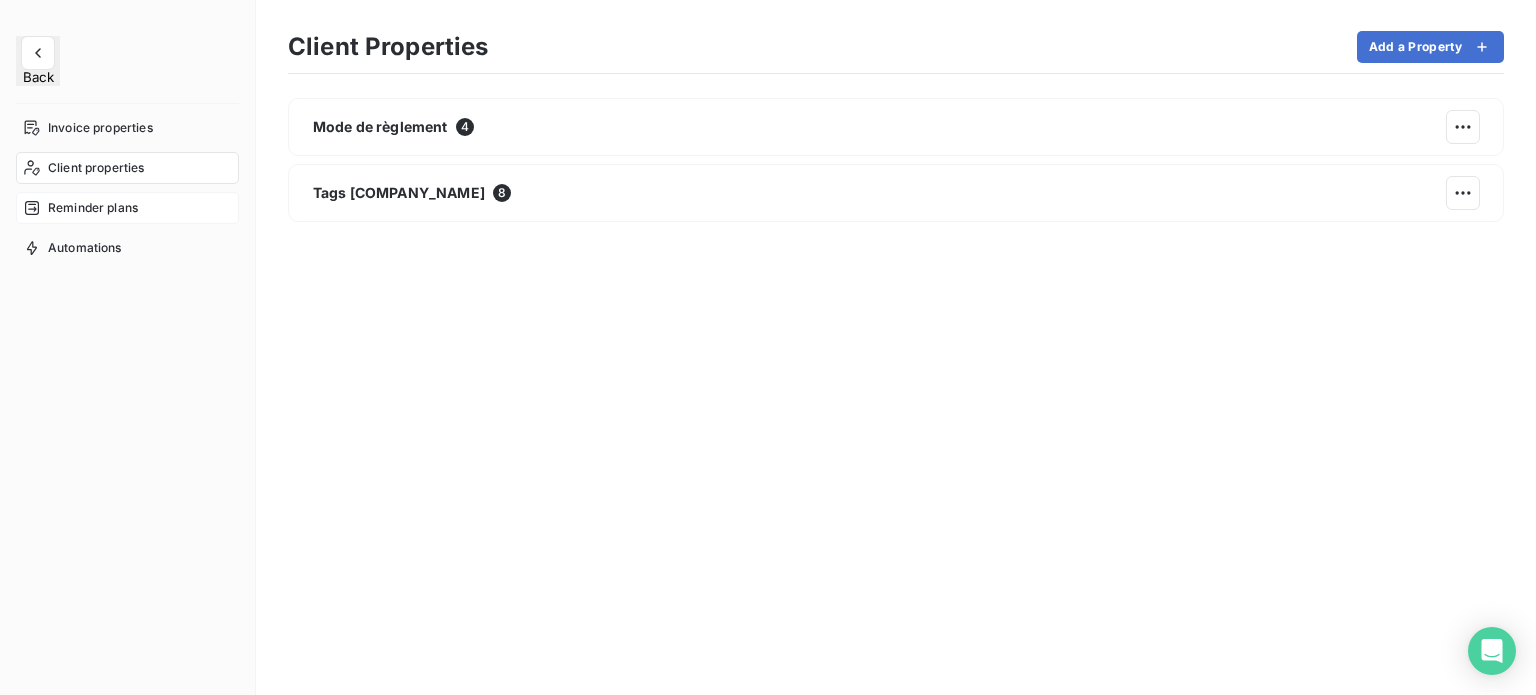 click on "Reminder plans" at bounding box center (127, 208) 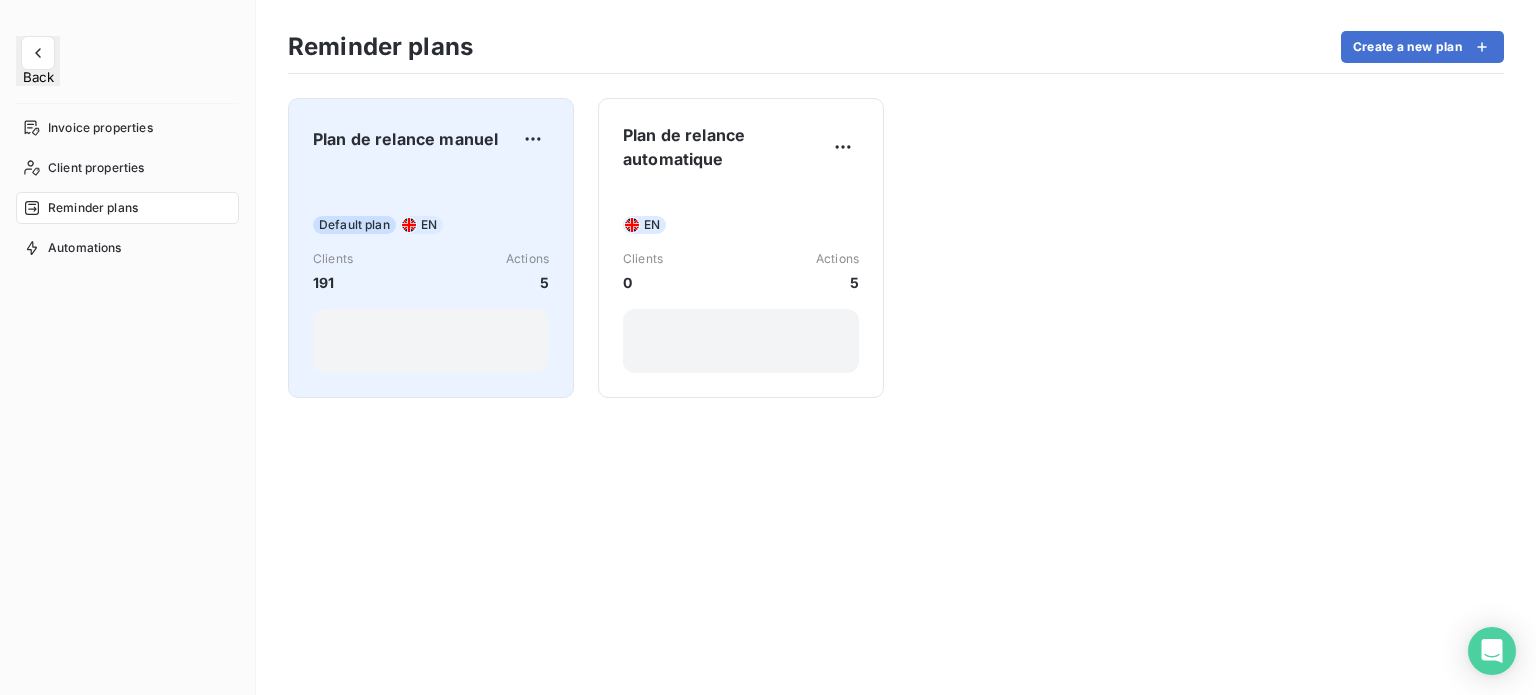 click on "Default plan EN" at bounding box center (431, 225) 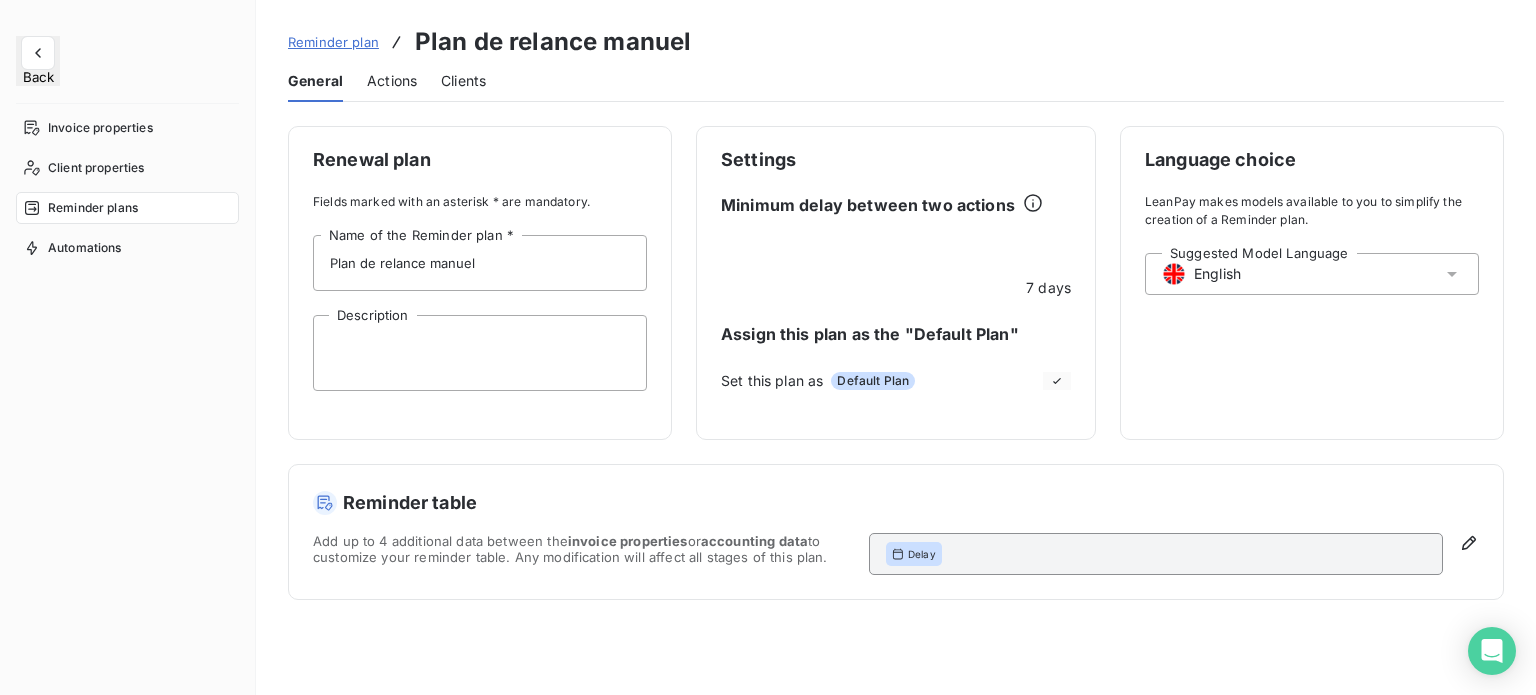 click on "Clients" at bounding box center [463, 81] 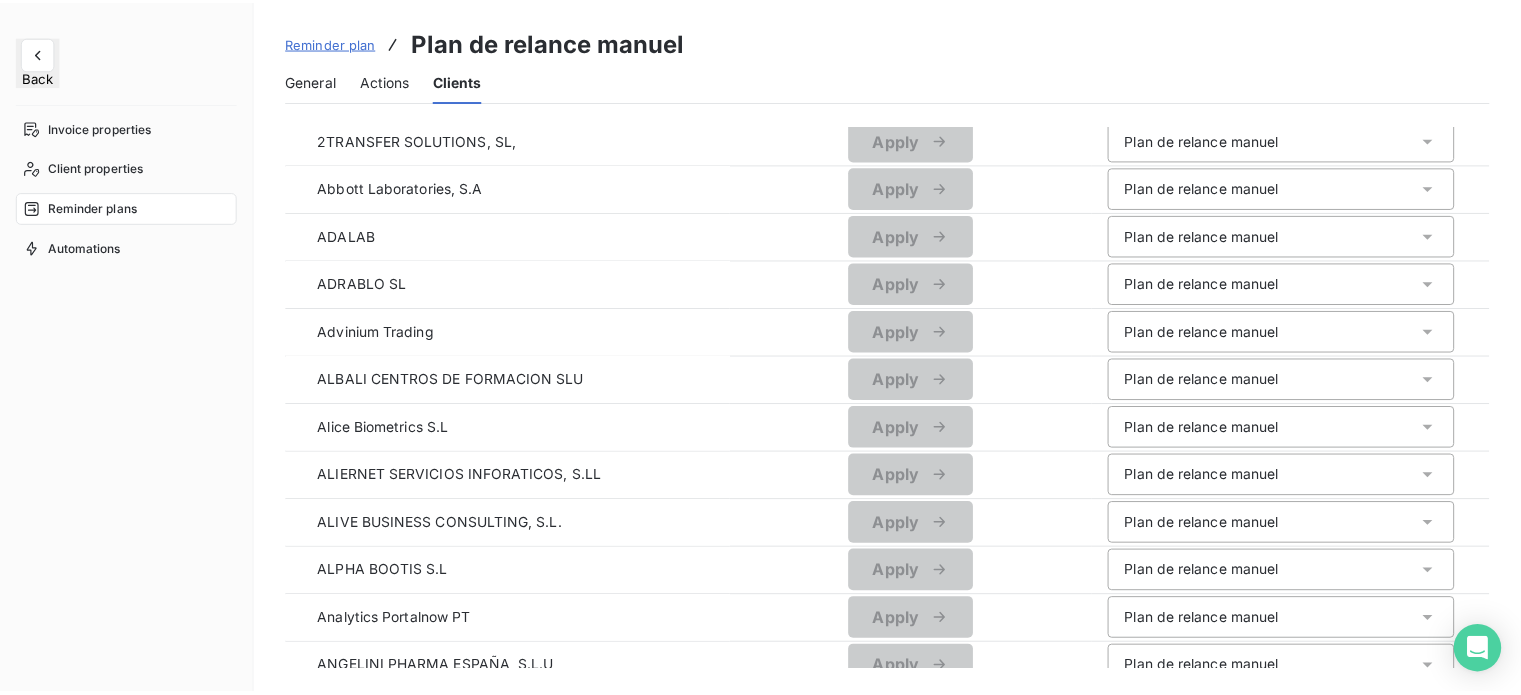 scroll, scrollTop: 0, scrollLeft: 0, axis: both 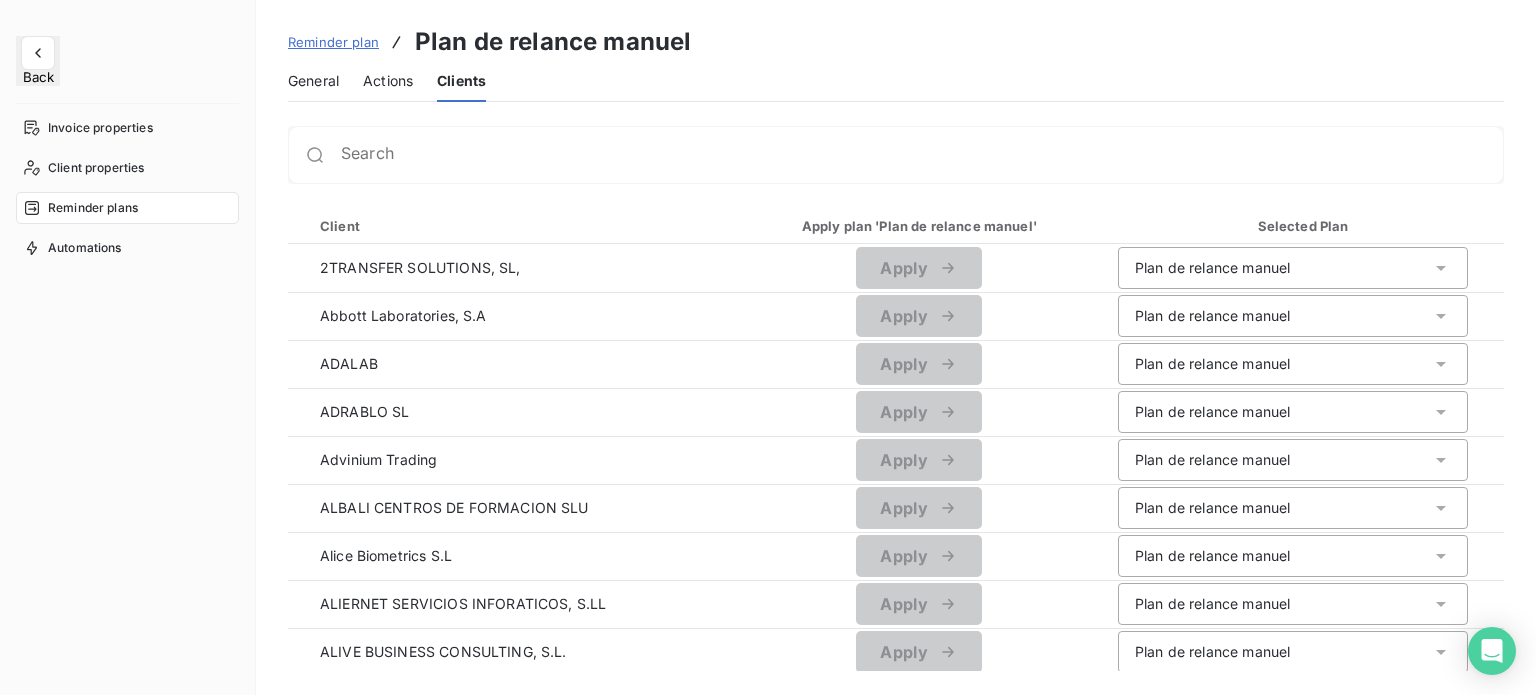 click on "Actions" at bounding box center (388, 81) 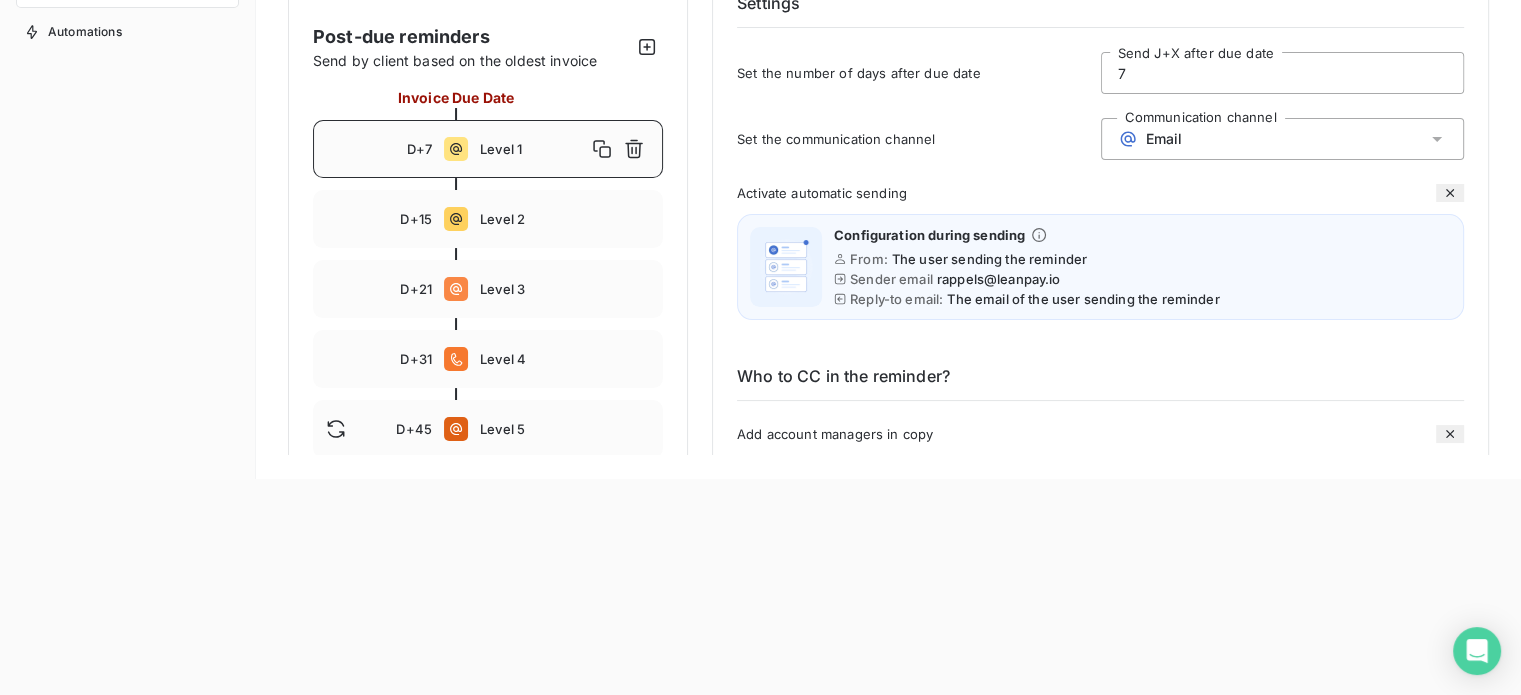 scroll, scrollTop: 105, scrollLeft: 0, axis: vertical 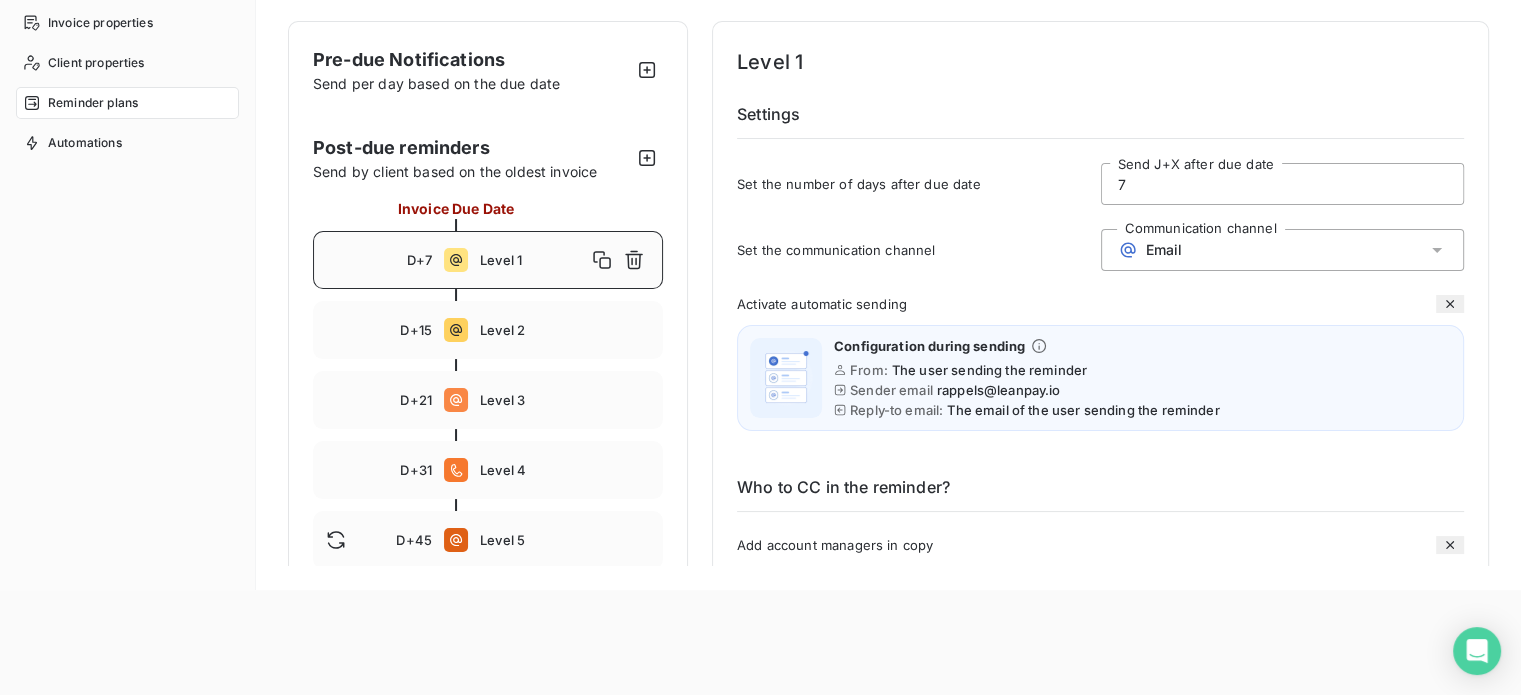 click on "D+7 Level 1" at bounding box center (488, 260) 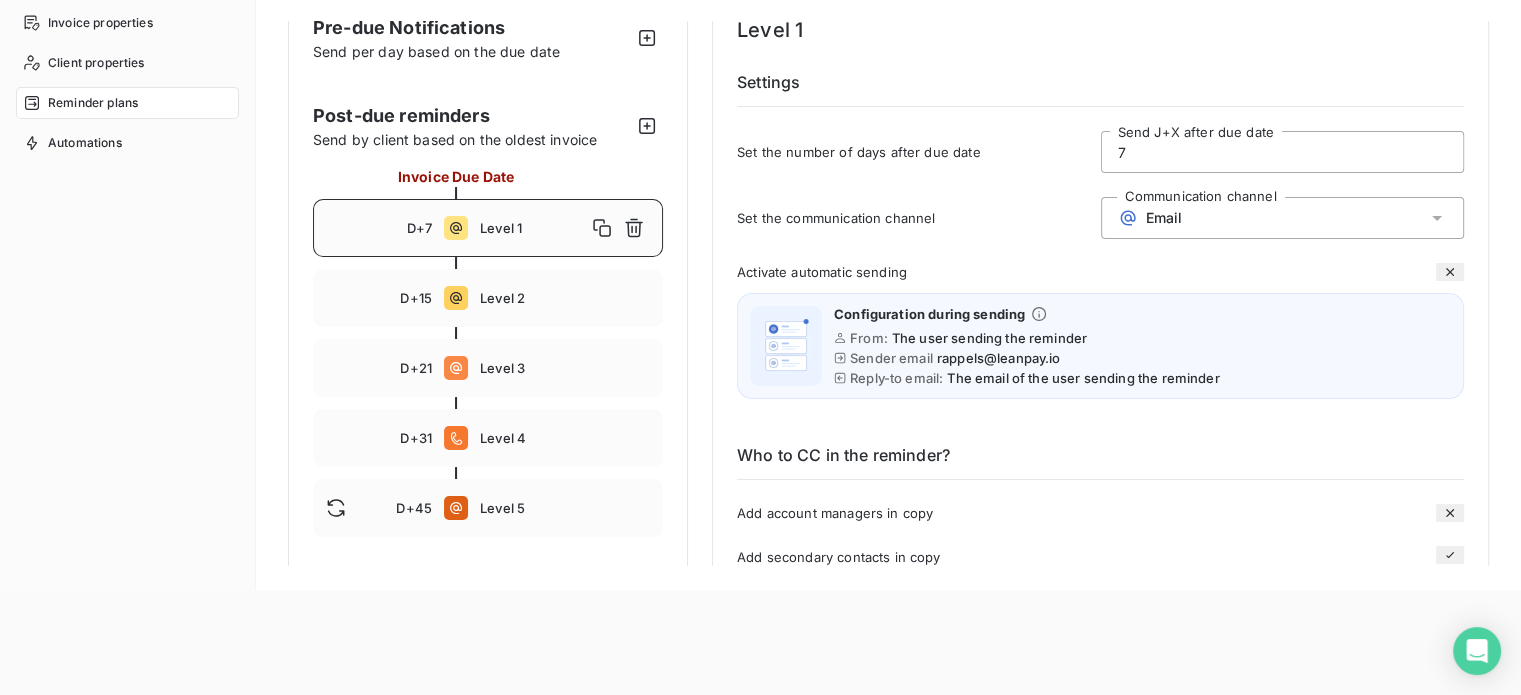 scroll, scrollTop: 0, scrollLeft: 0, axis: both 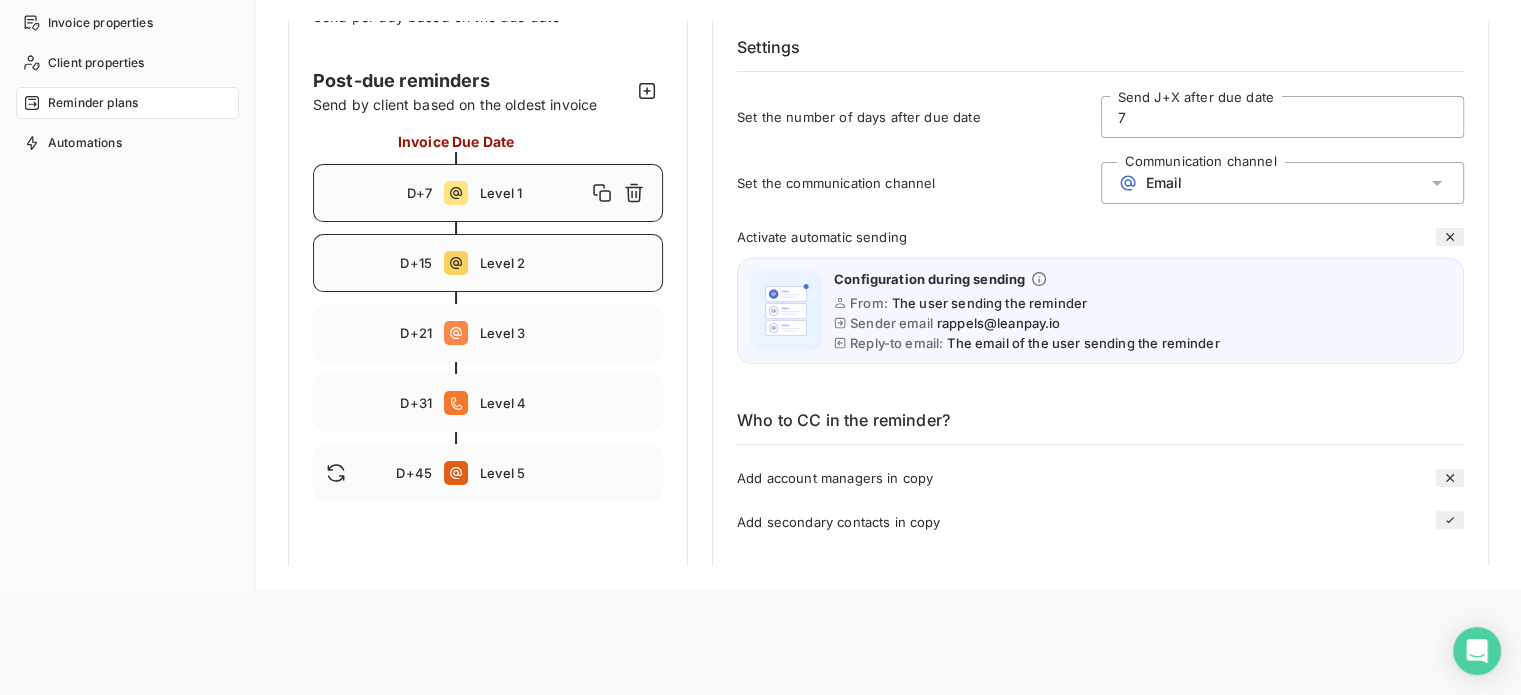 click on "D+15" at bounding box center (416, 263) 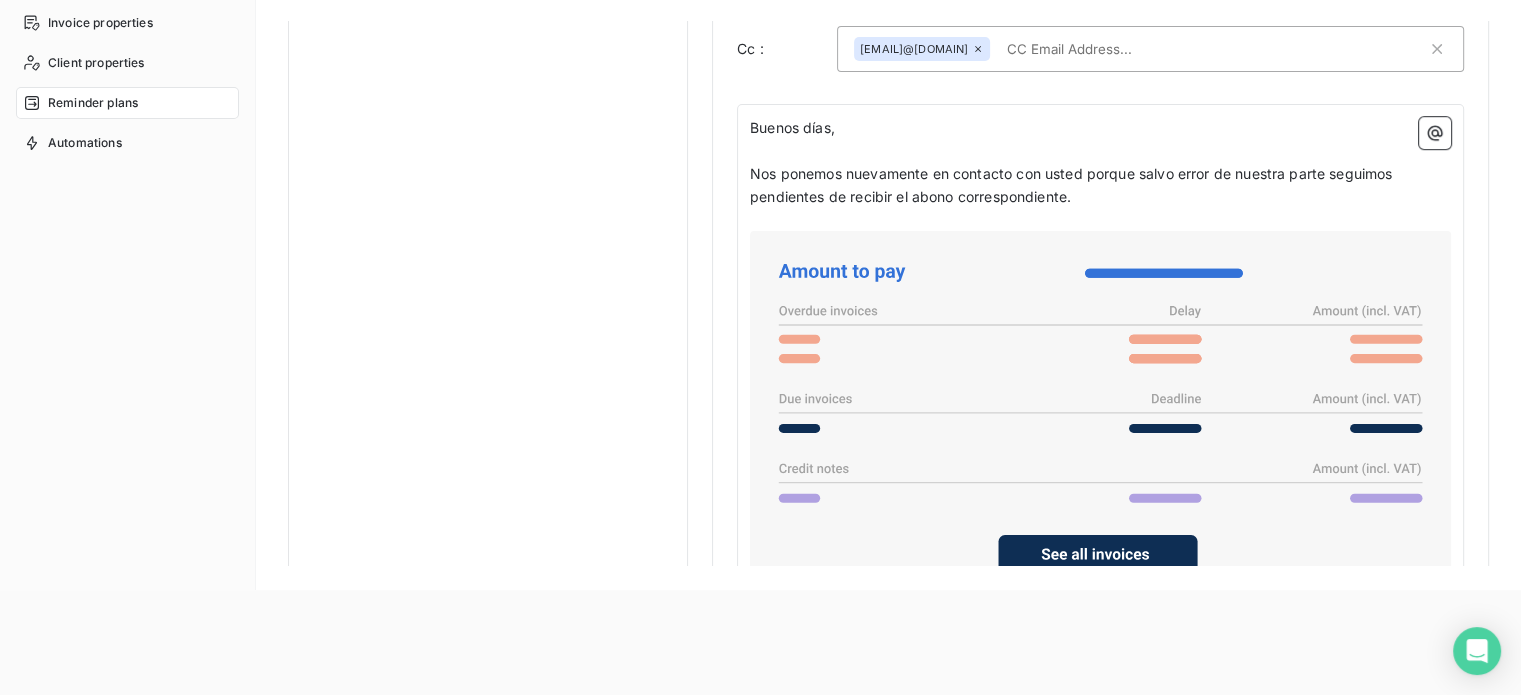 scroll, scrollTop: 1318, scrollLeft: 0, axis: vertical 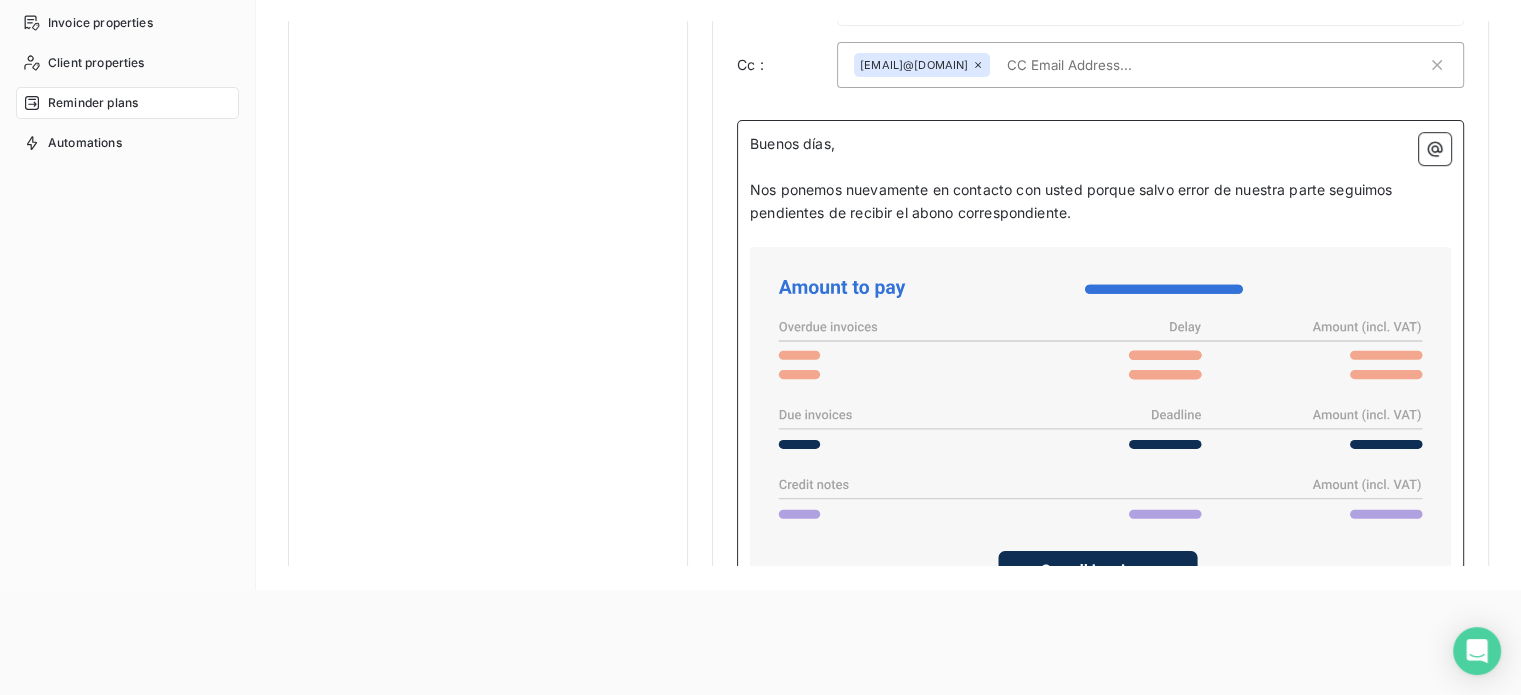 click on "Nos ponemos nuevamente en contacto con usted porque salvo error de nuestra parte seguimos pendientes de recibir el abono correspondiente." at bounding box center [1073, 201] 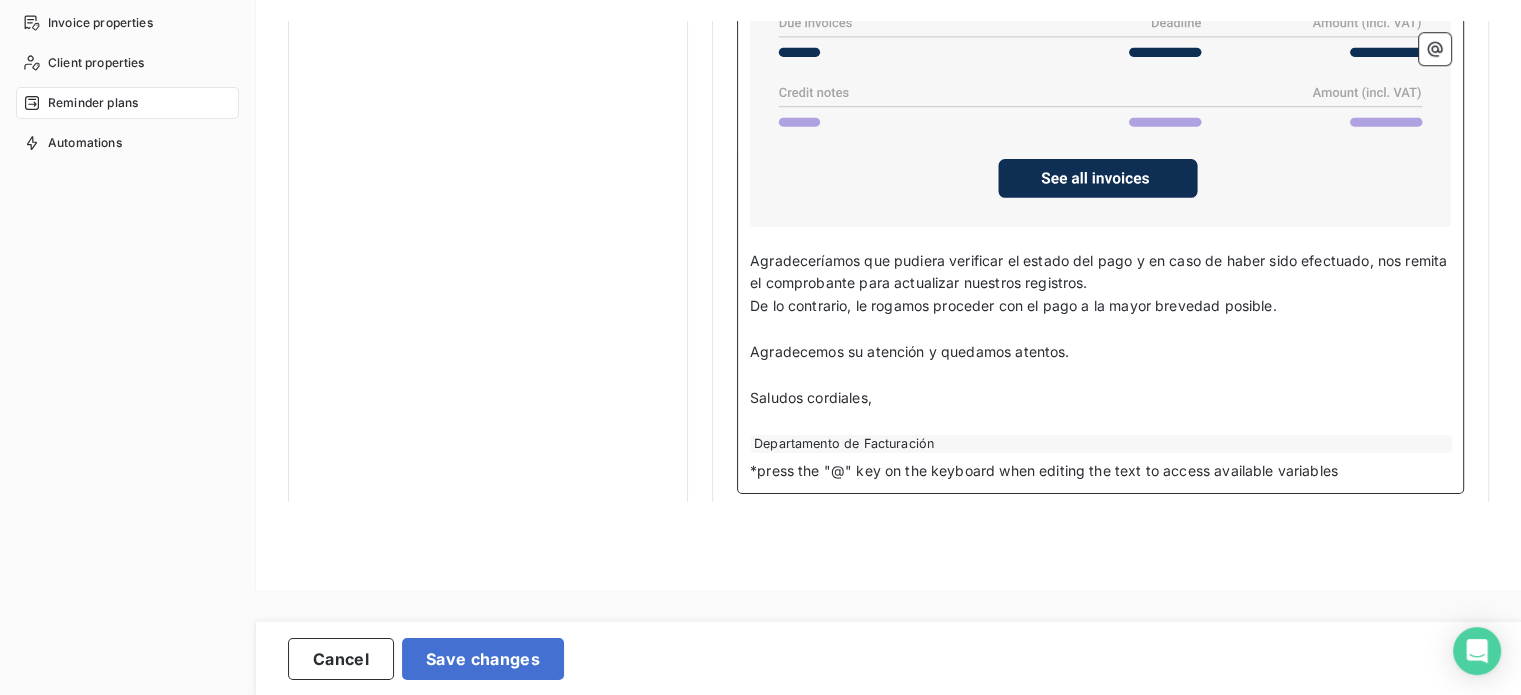 scroll, scrollTop: 1718, scrollLeft: 0, axis: vertical 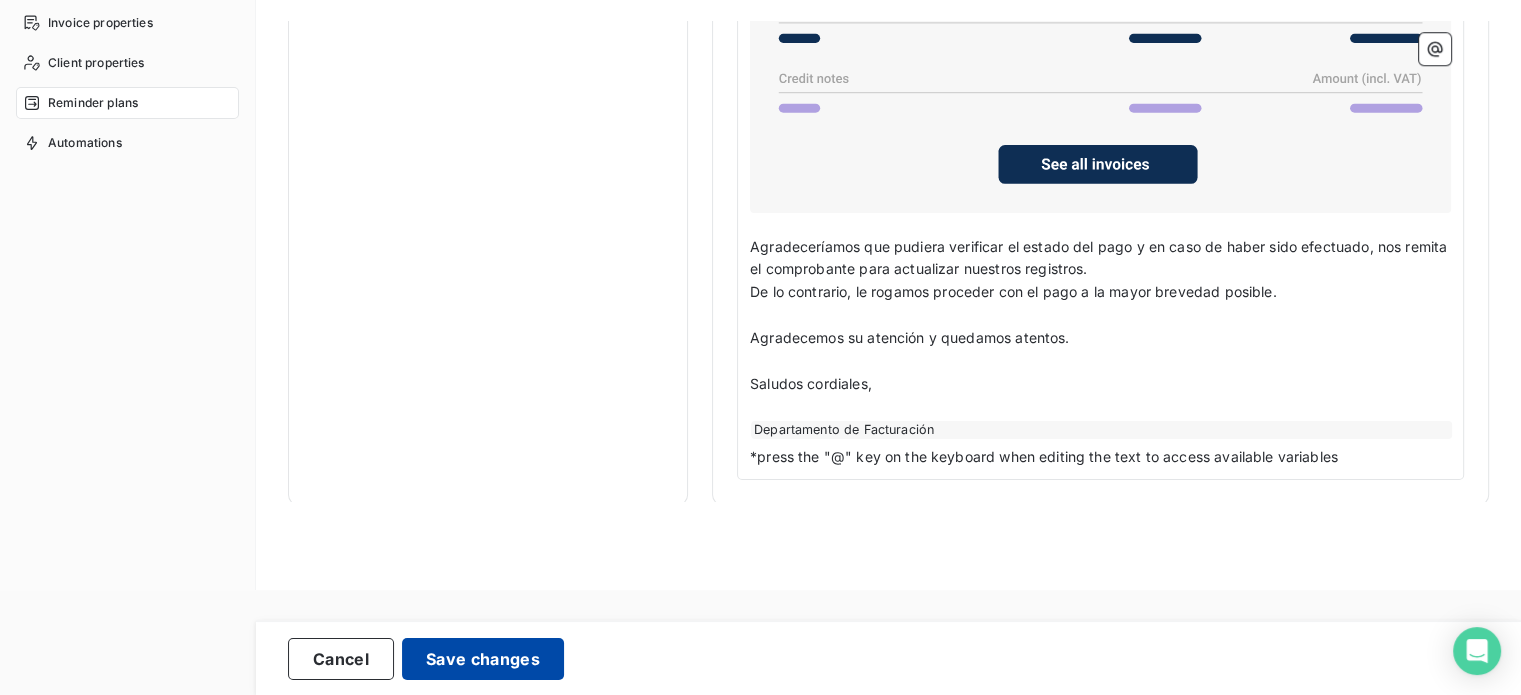 click on "Save changes" at bounding box center (483, 659) 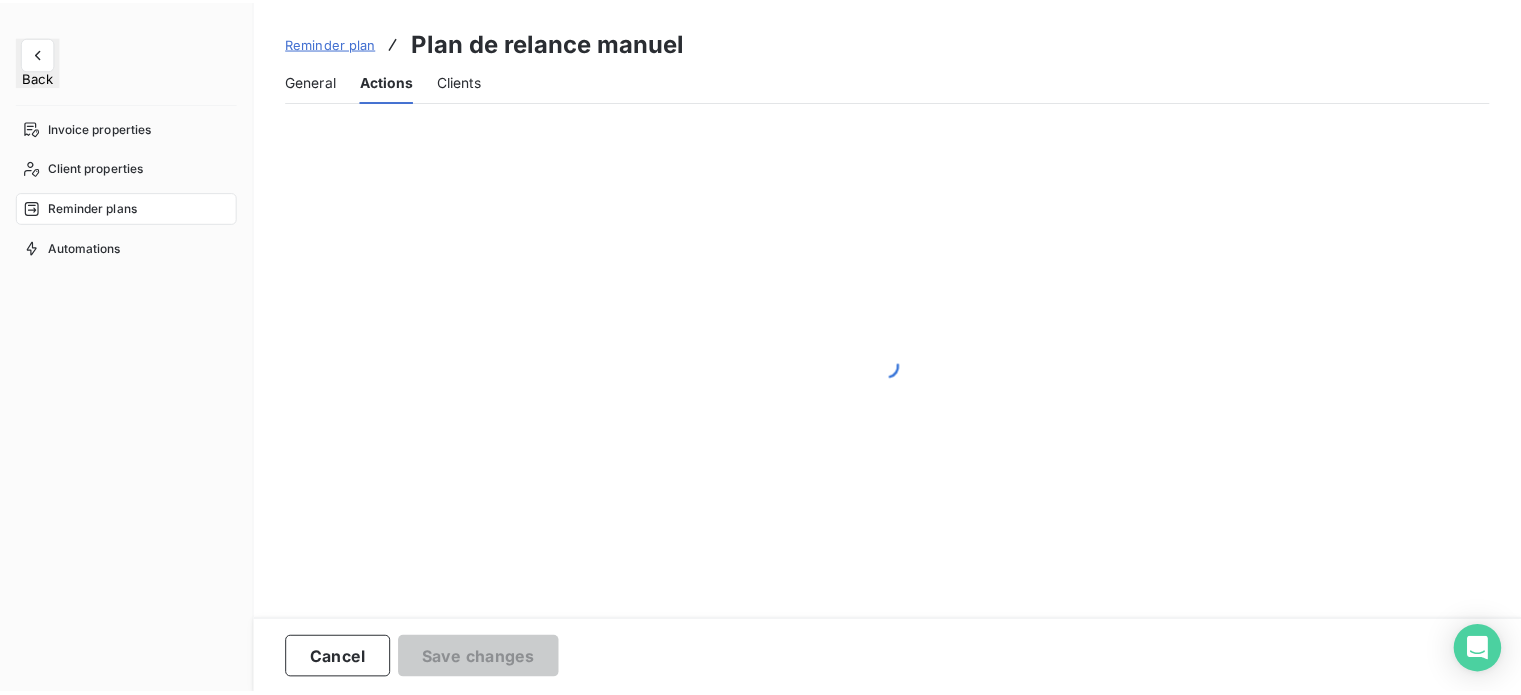 scroll, scrollTop: 91, scrollLeft: 0, axis: vertical 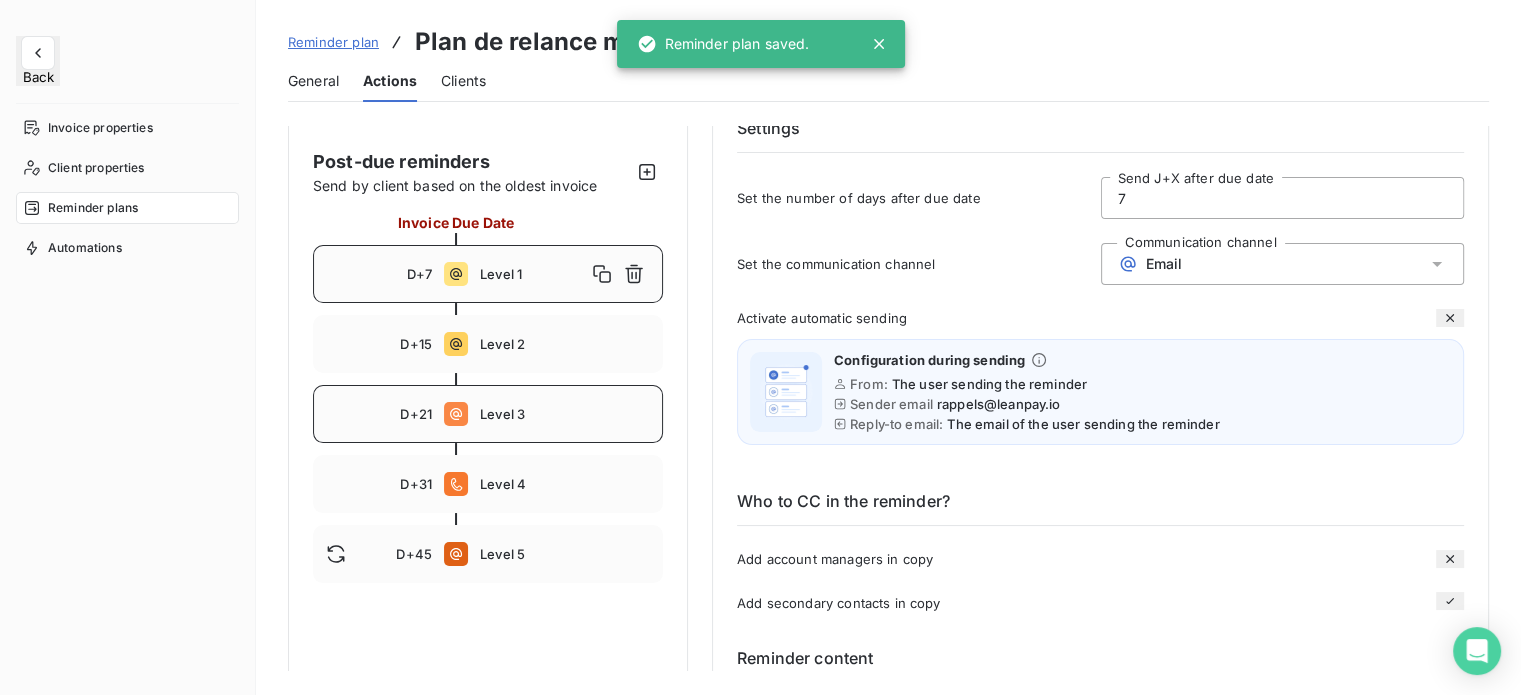 click on "D+21 Level 3" at bounding box center (488, 414) 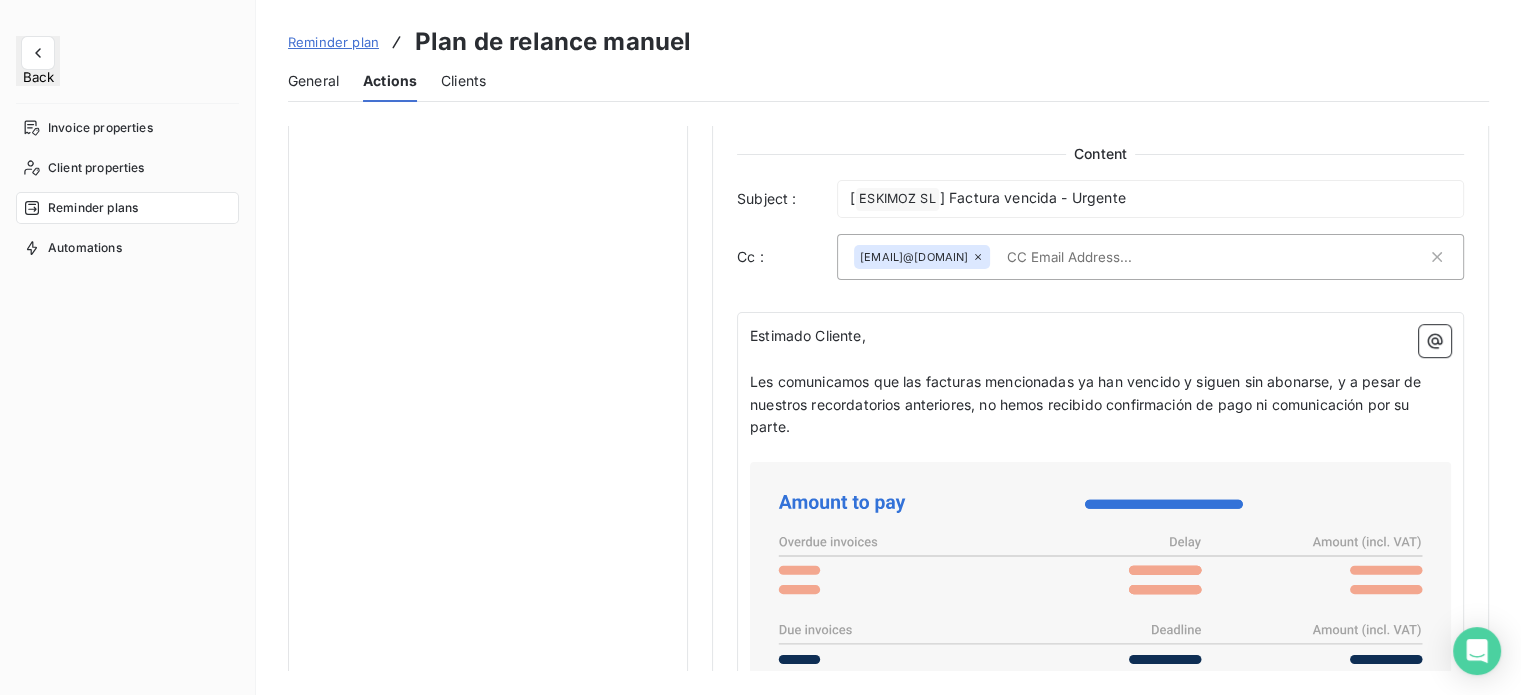 scroll, scrollTop: 1248, scrollLeft: 0, axis: vertical 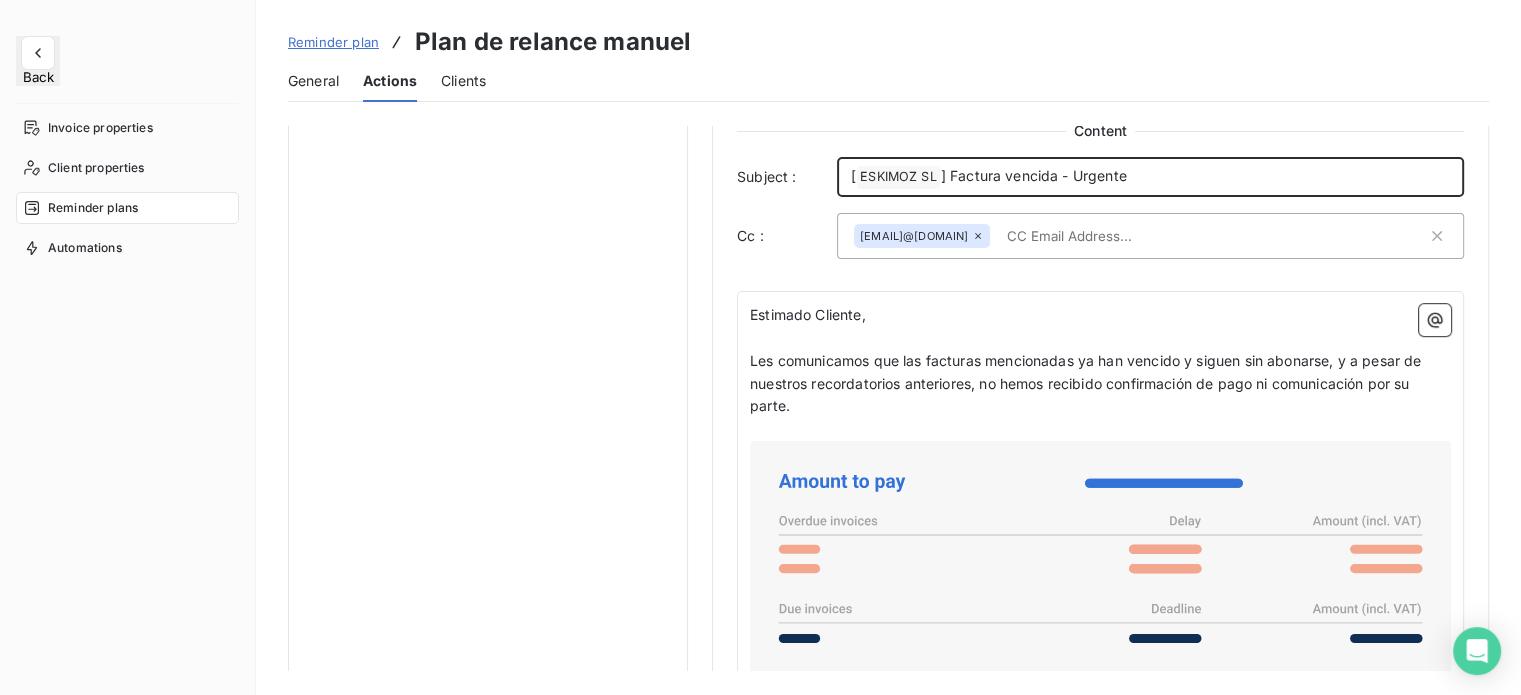 click on "] Factura vencida - Urgente" at bounding box center (1034, 175) 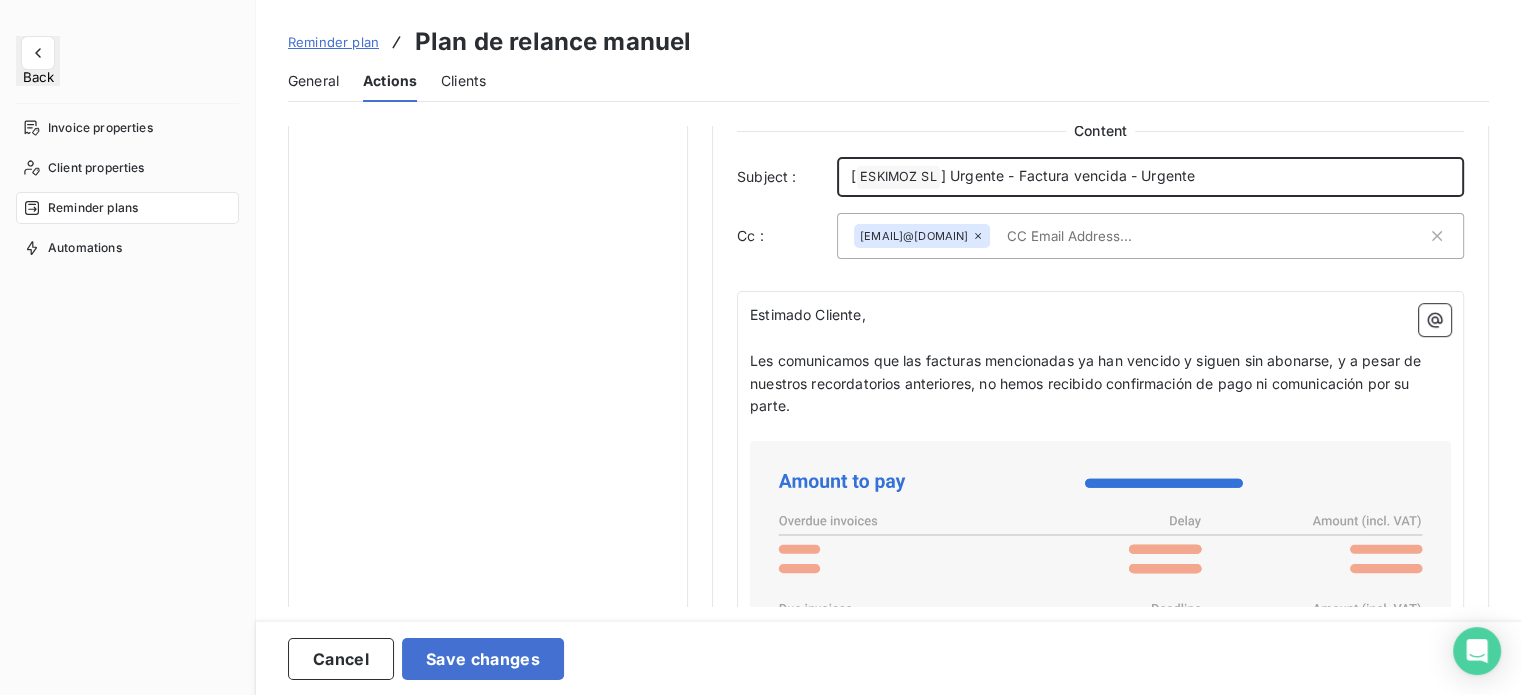 click on "[ COMPANY_NAME ] Urgente - Factura vencida - Urgente" at bounding box center [1150, 177] 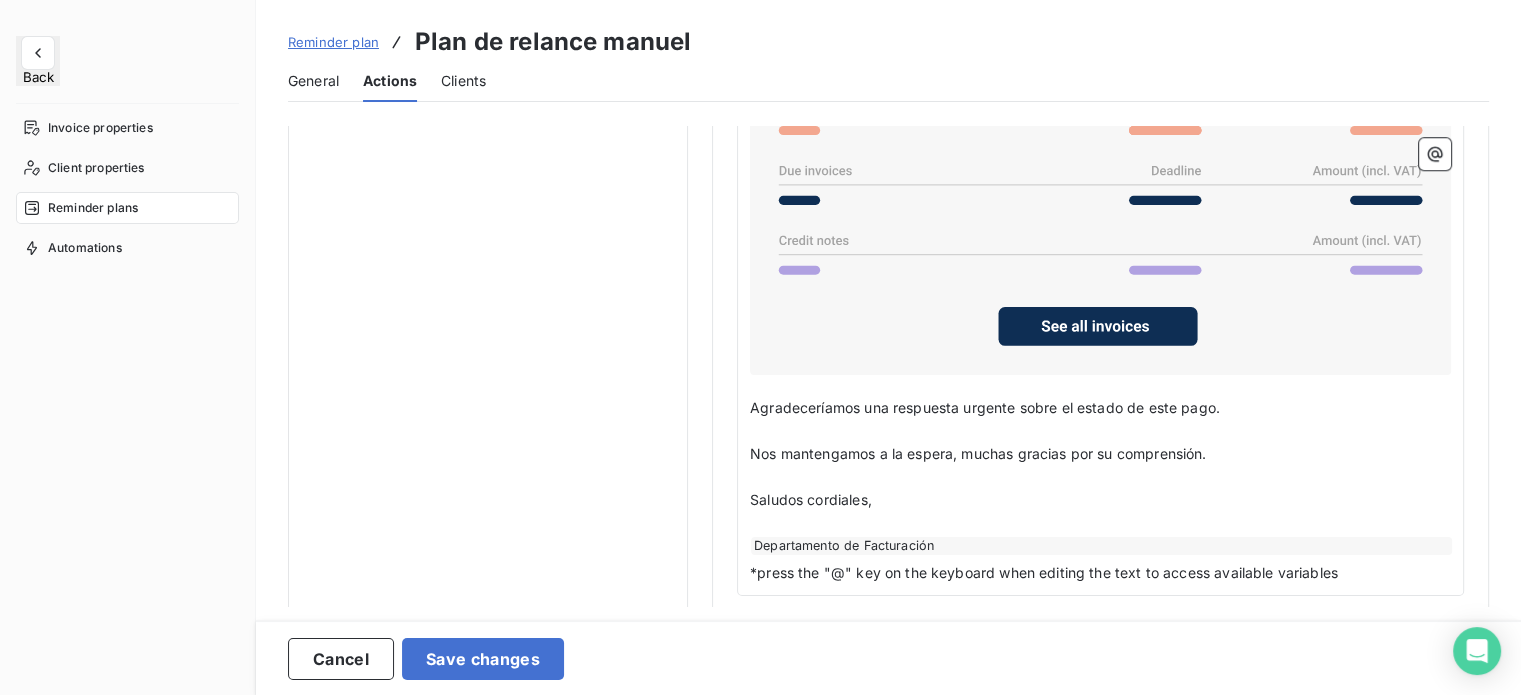 scroll, scrollTop: 1697, scrollLeft: 0, axis: vertical 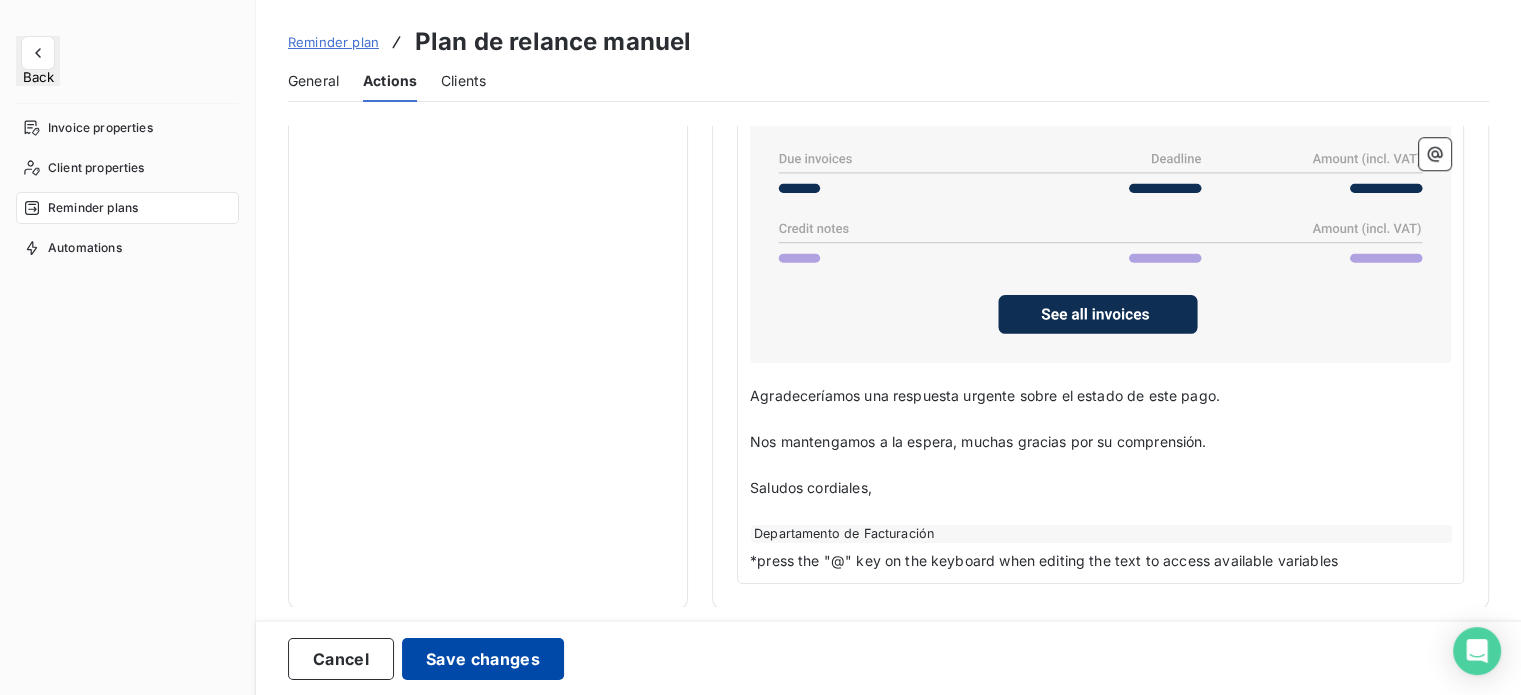 click on "Save changes" at bounding box center [483, 659] 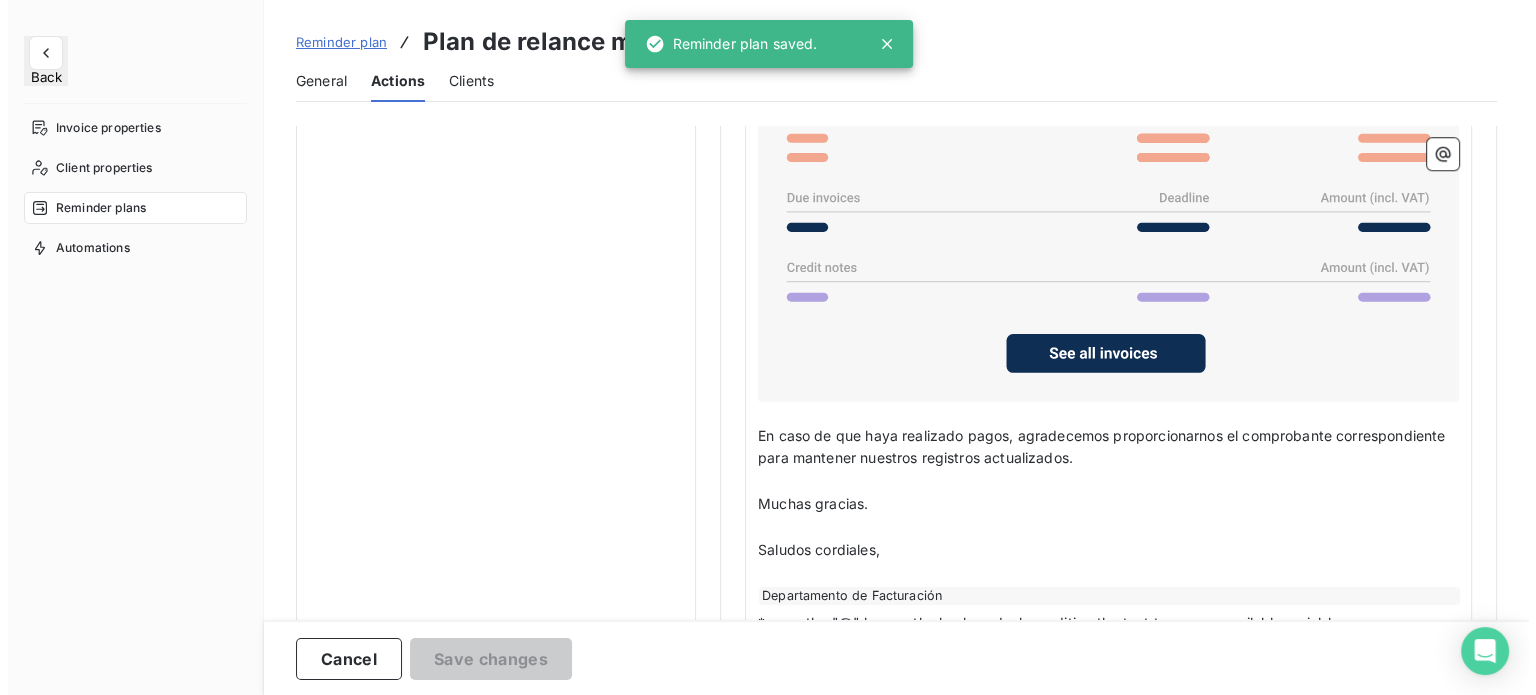 scroll, scrollTop: 91, scrollLeft: 0, axis: vertical 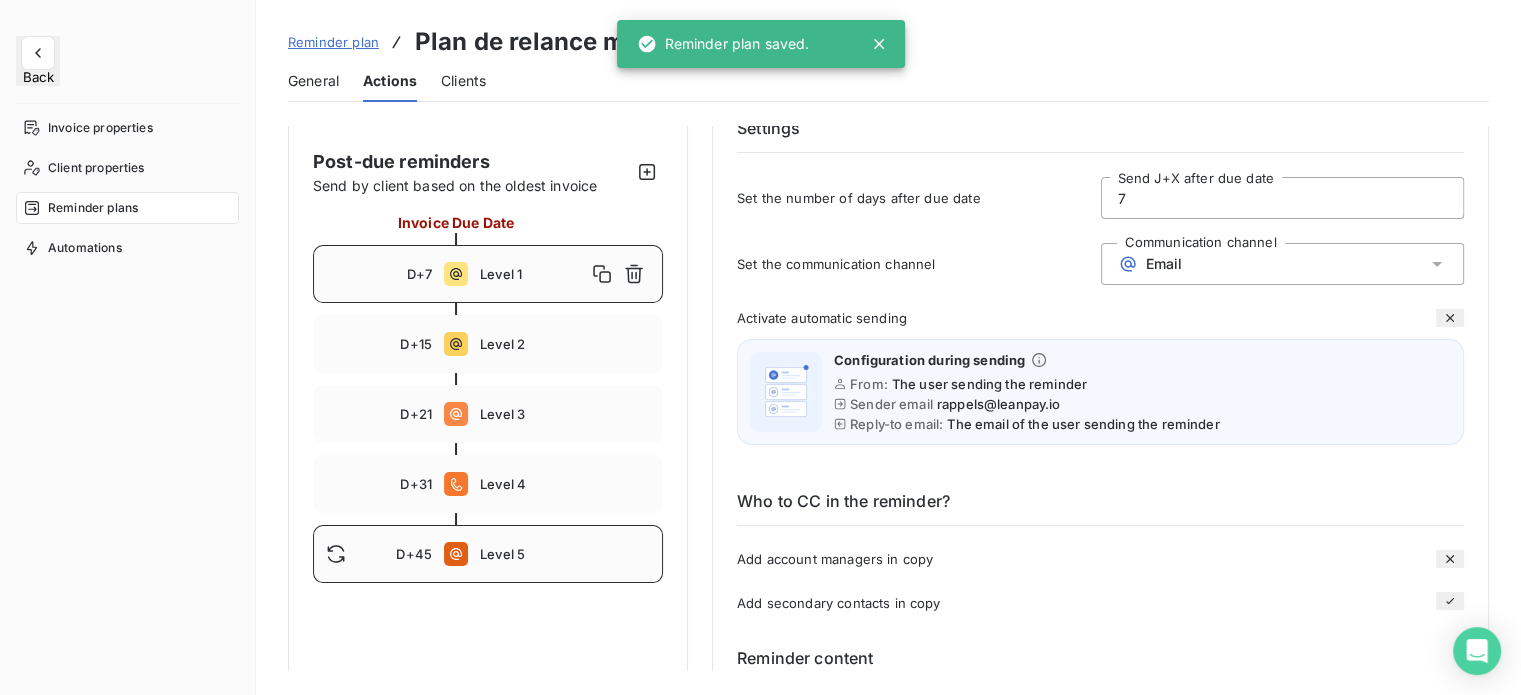 click on "D+45 Level 5" at bounding box center [488, 554] 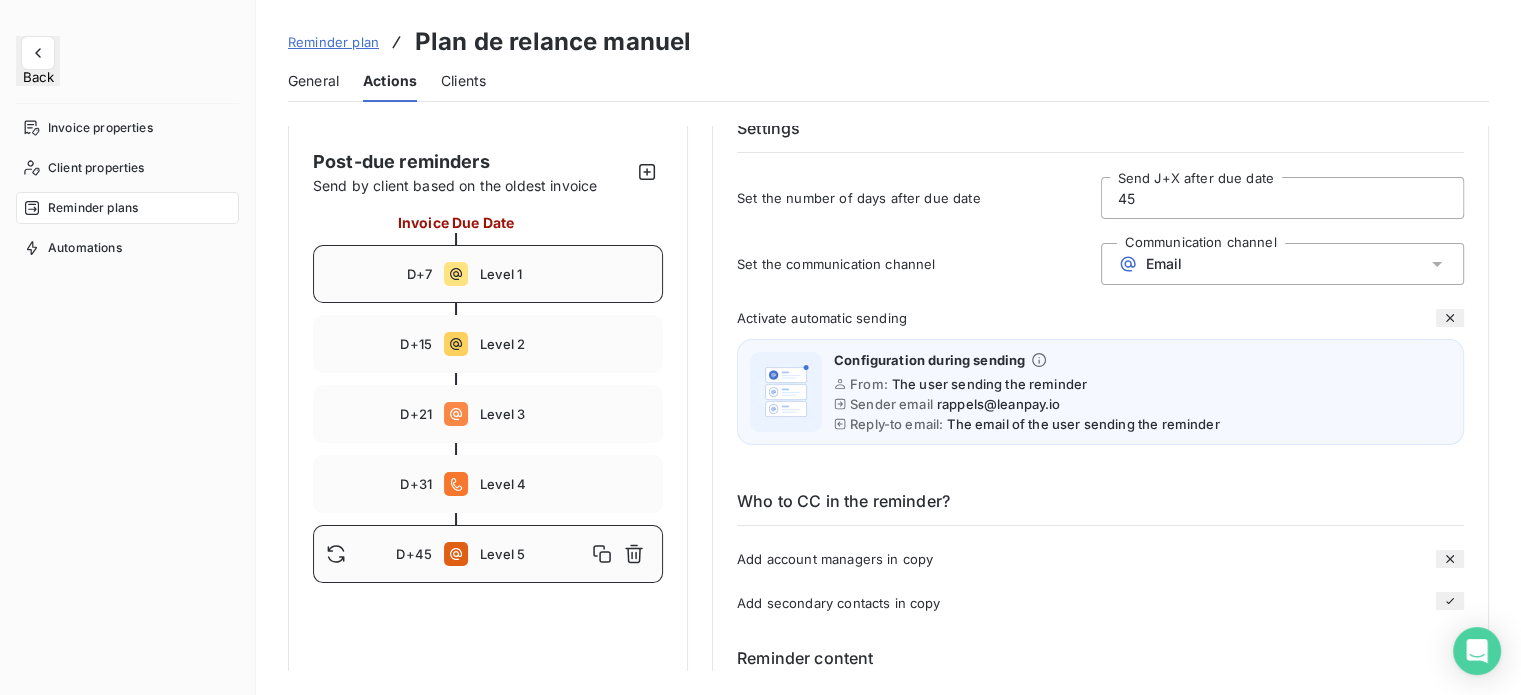 click on "D+7 Level 1" at bounding box center [488, 274] 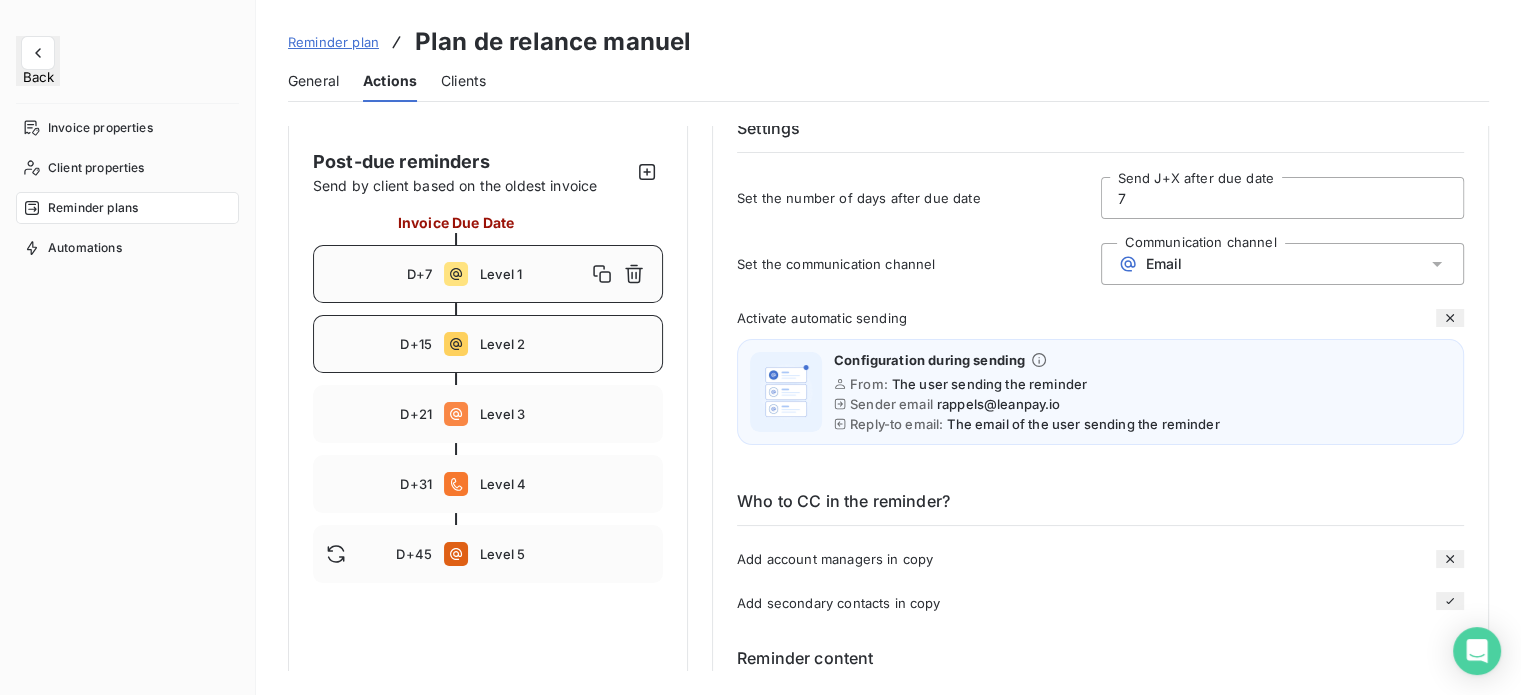 click on "D+15 Level 2" at bounding box center (488, 344) 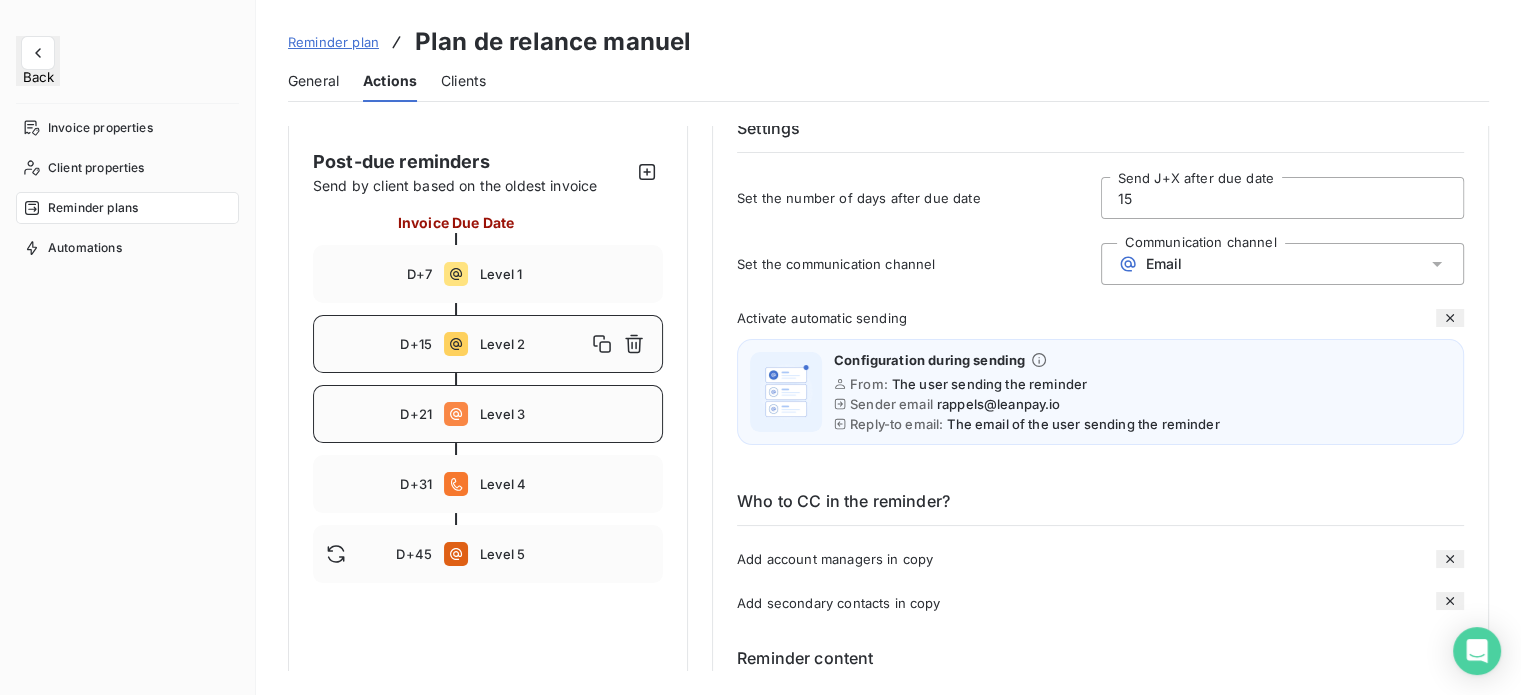 click on "Level 3" at bounding box center (565, 414) 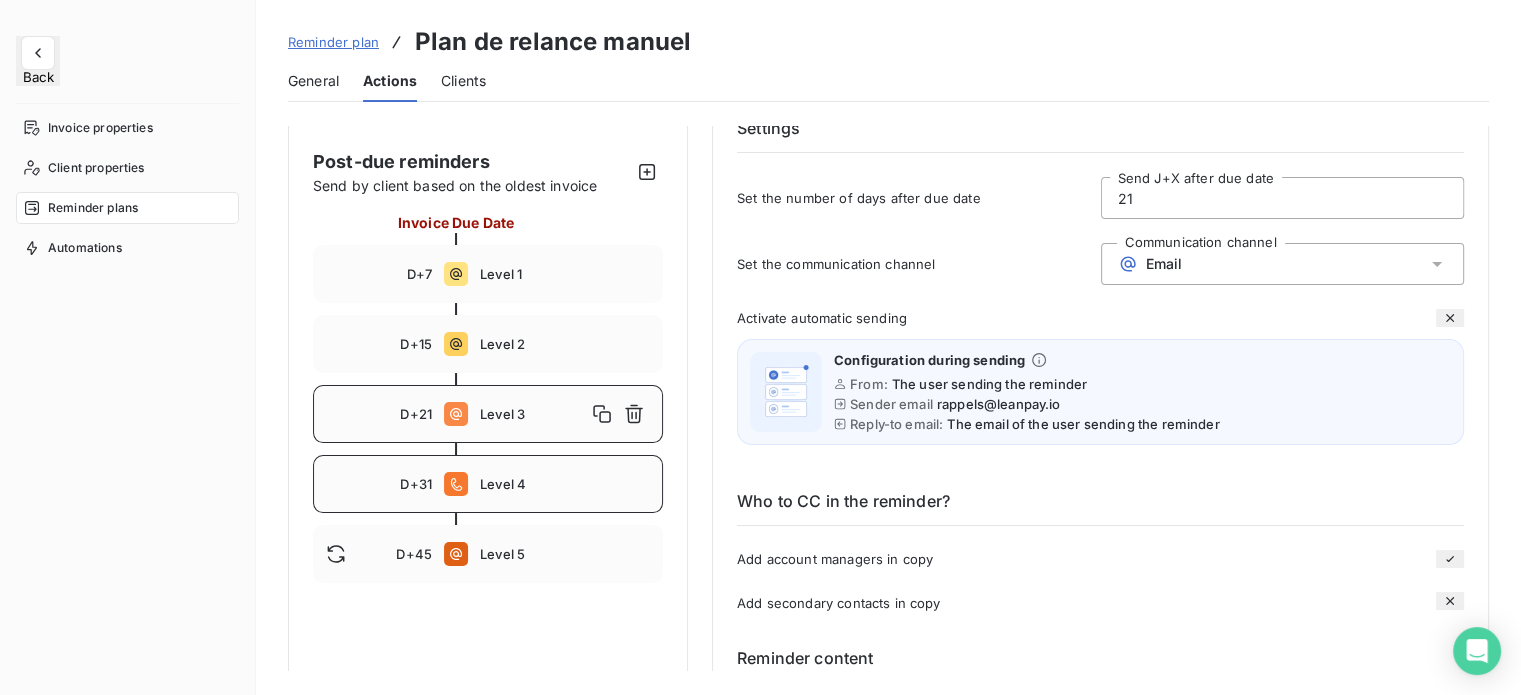 click on "Level 4" at bounding box center [565, 484] 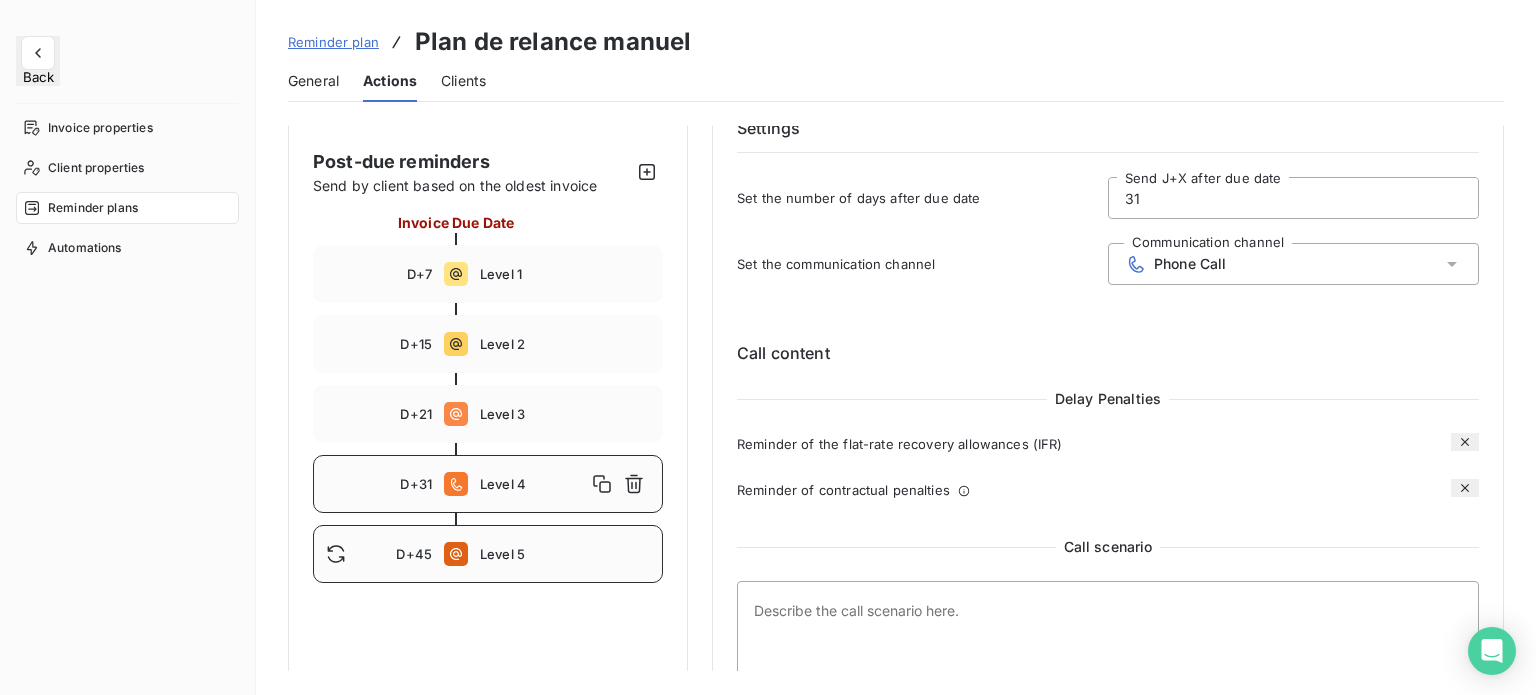 click on "D+45 Level 5" at bounding box center [488, 554] 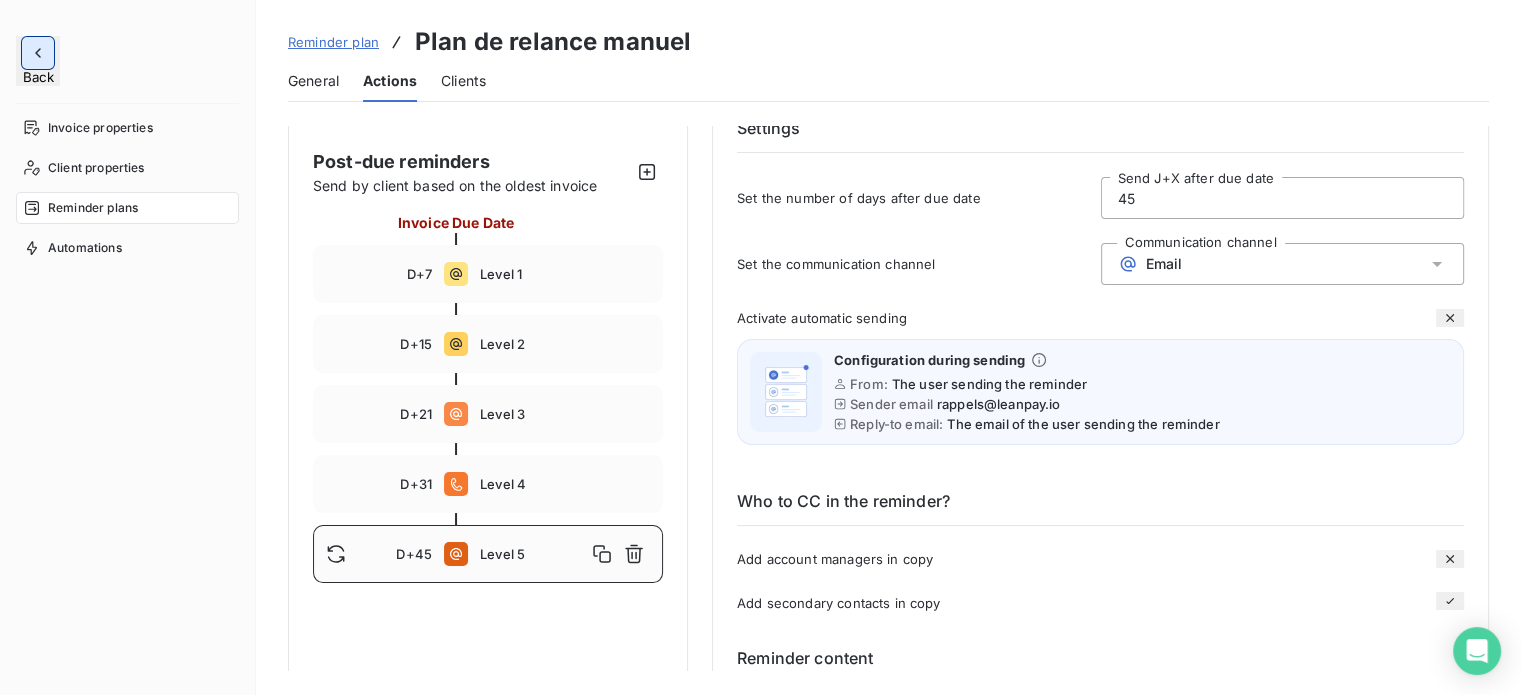 click 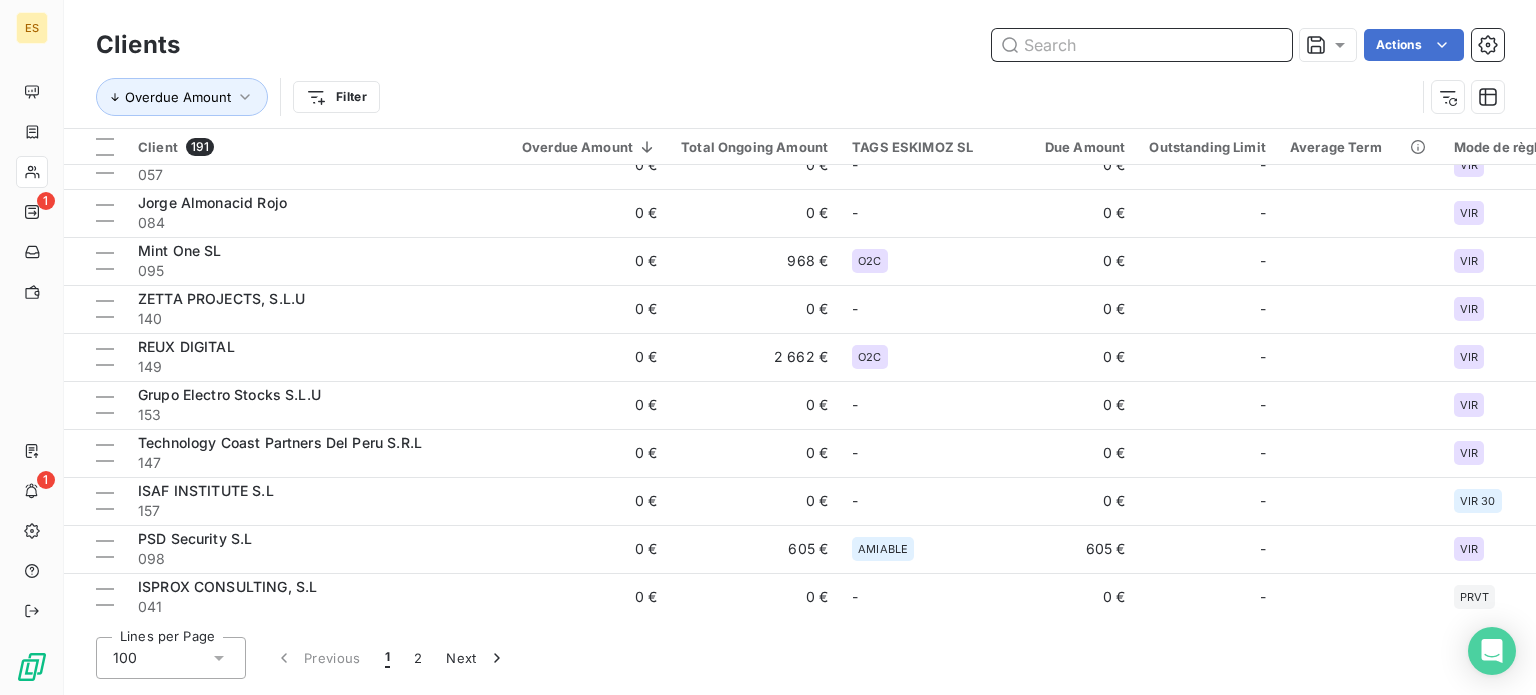 scroll, scrollTop: 4352, scrollLeft: 0, axis: vertical 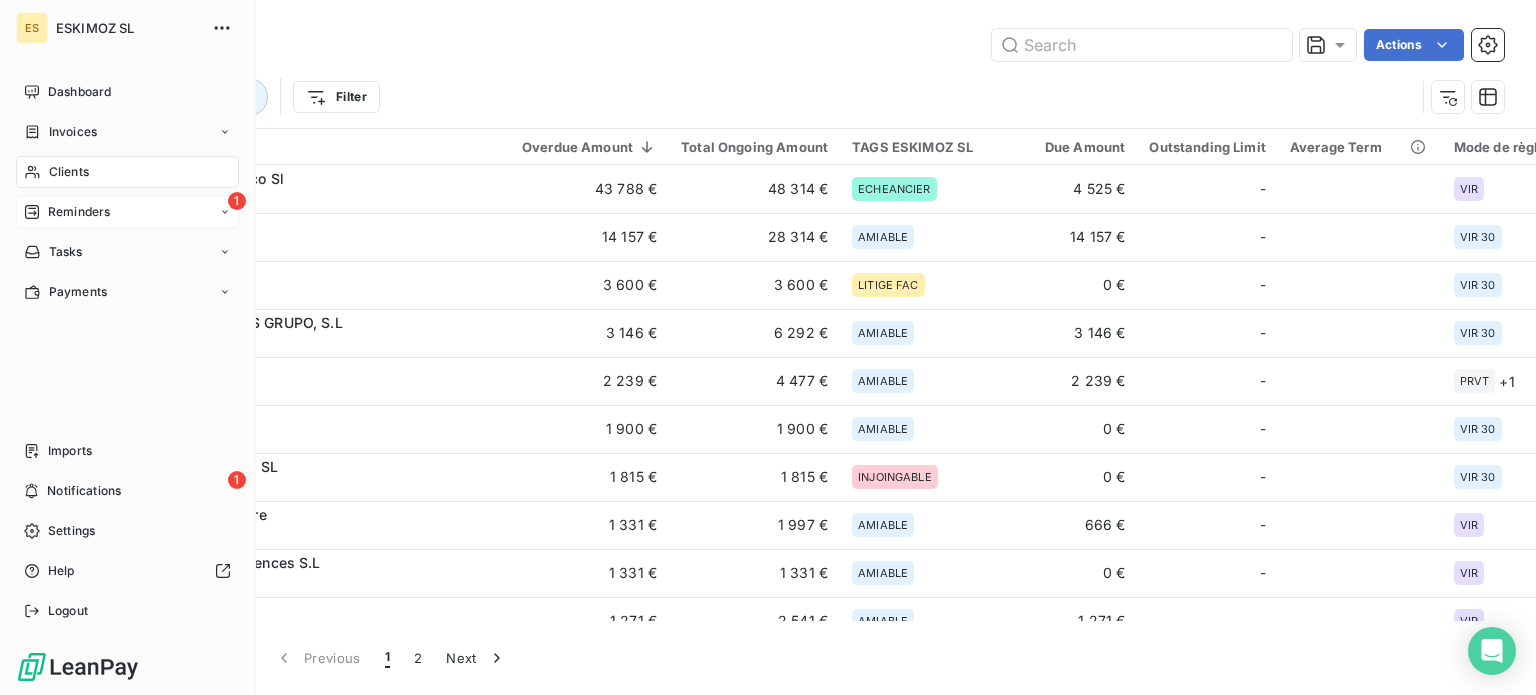 click on "1 Reminders" at bounding box center (127, 212) 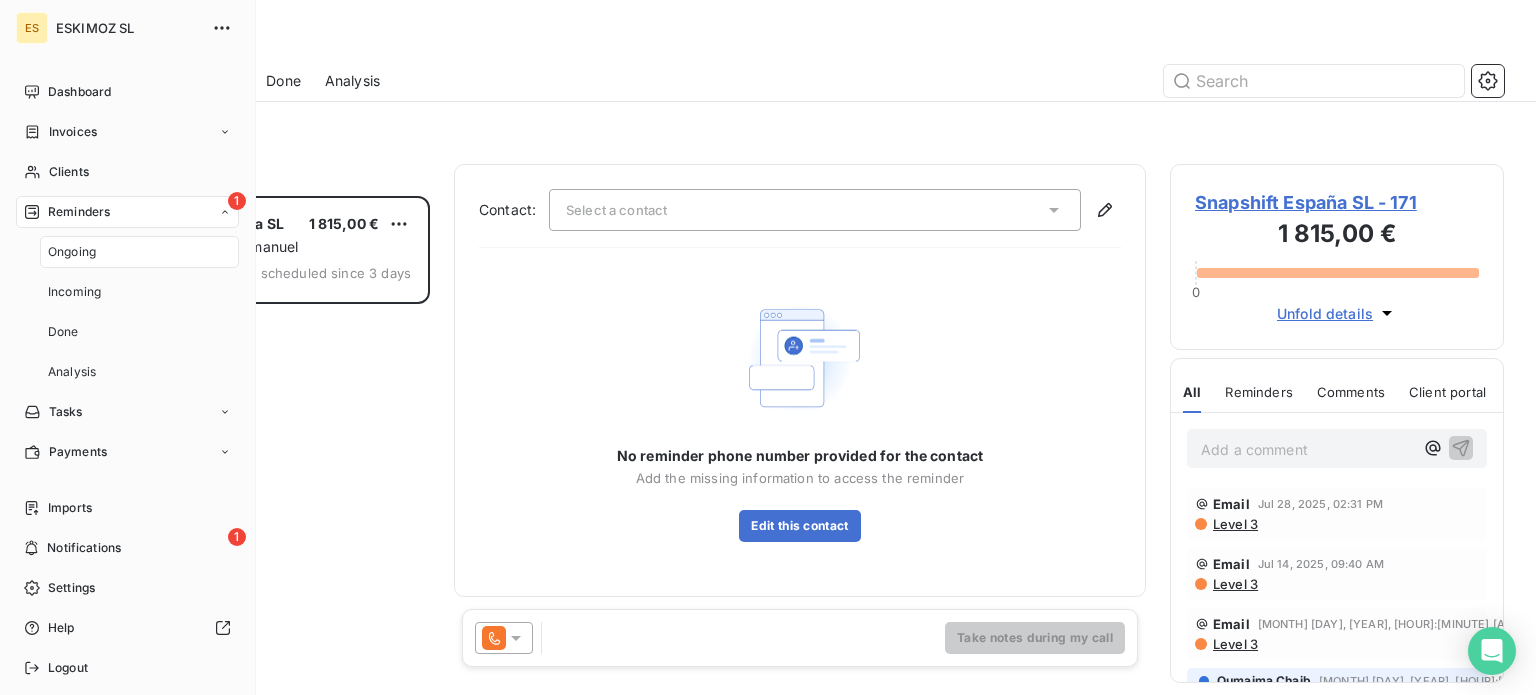 scroll, scrollTop: 16, scrollLeft: 16, axis: both 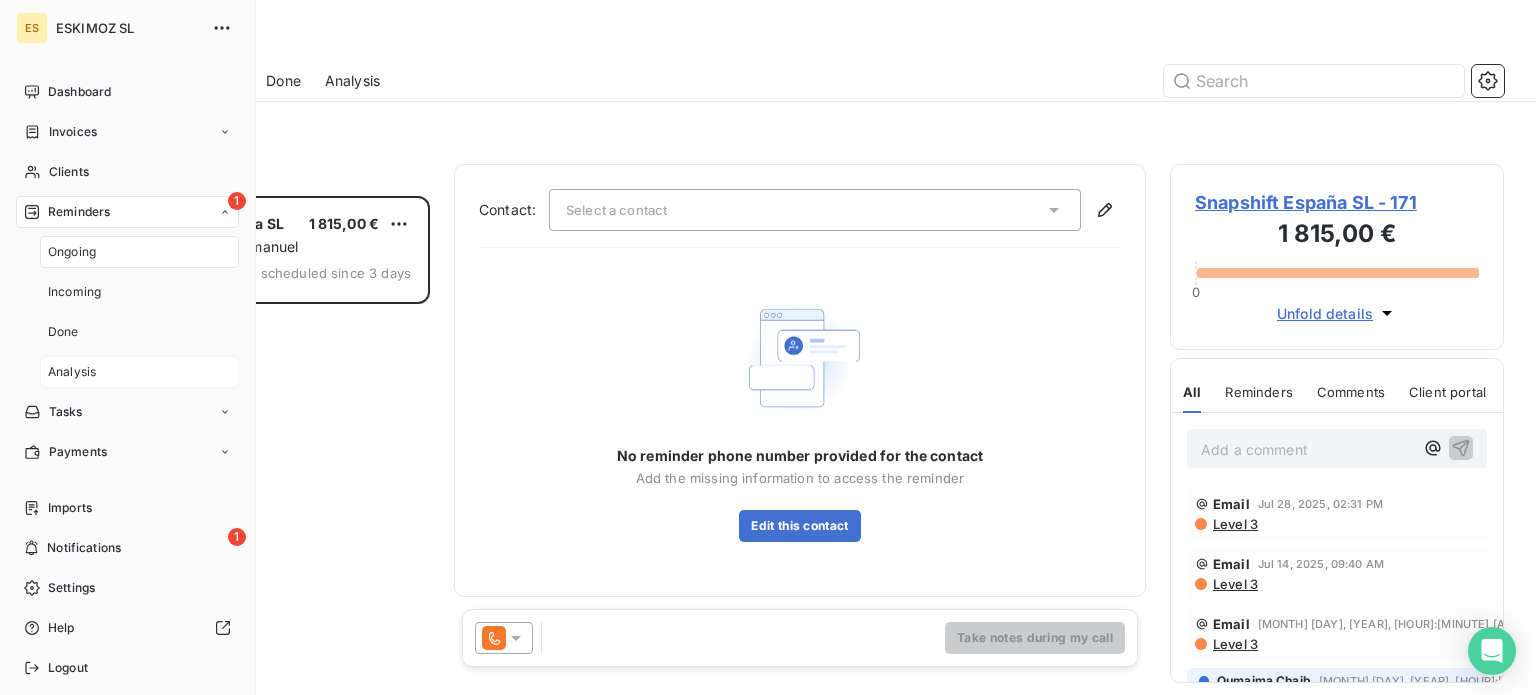 click on "Analysis" at bounding box center (139, 372) 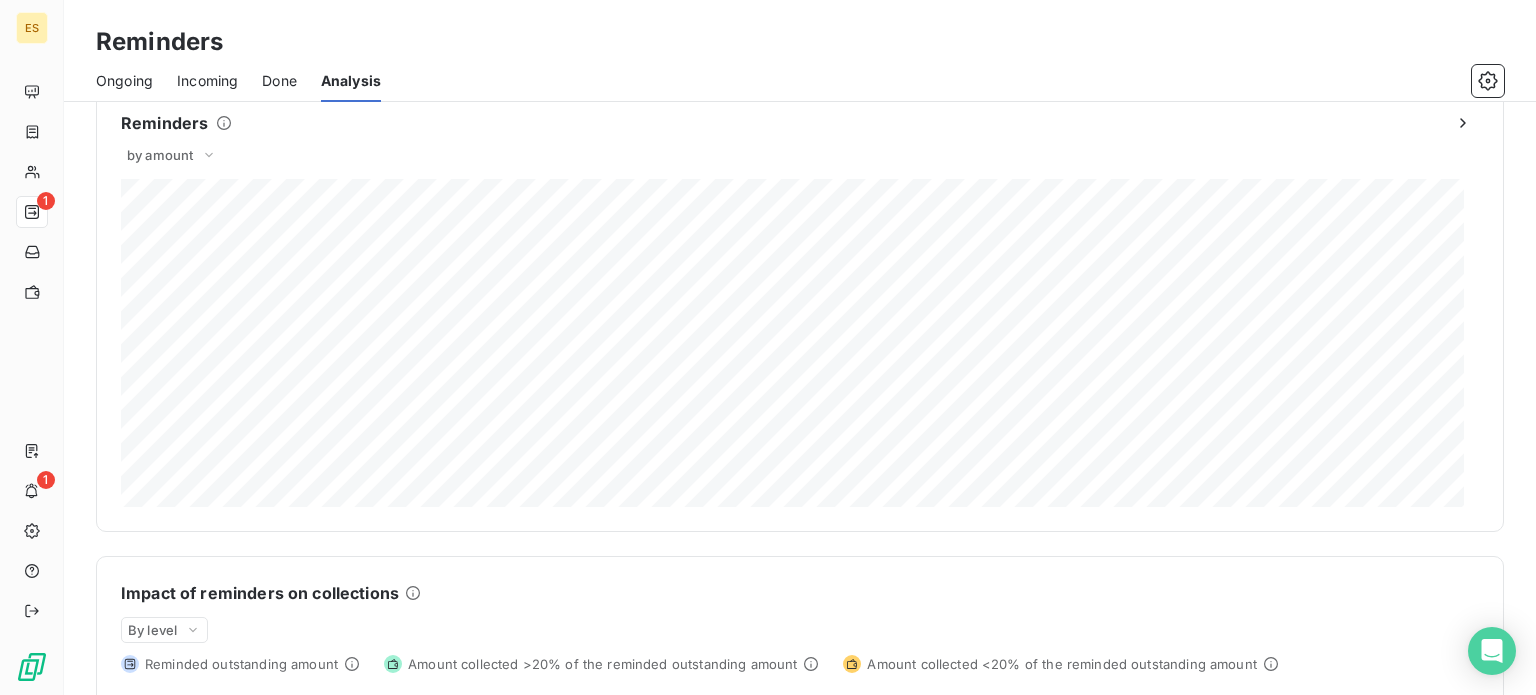 scroll, scrollTop: 0, scrollLeft: 0, axis: both 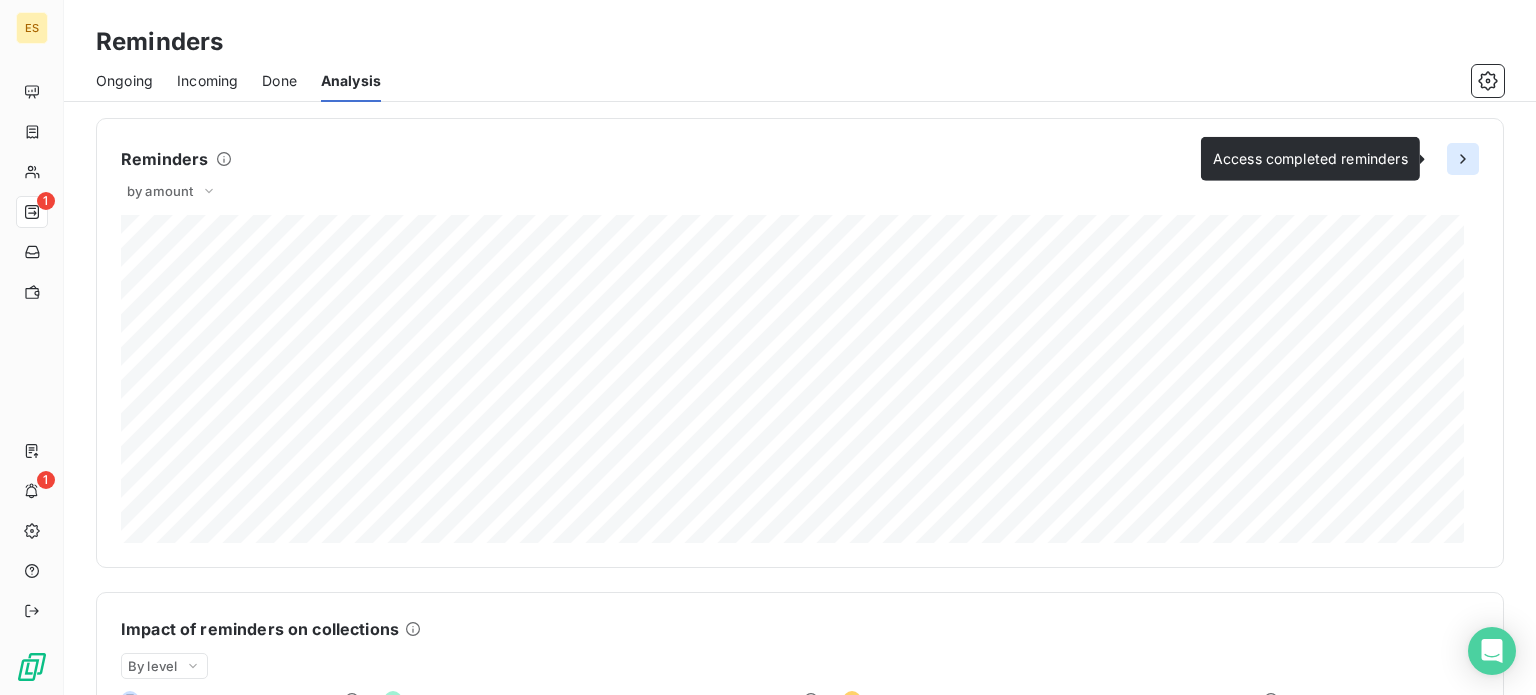 click at bounding box center (1463, 159) 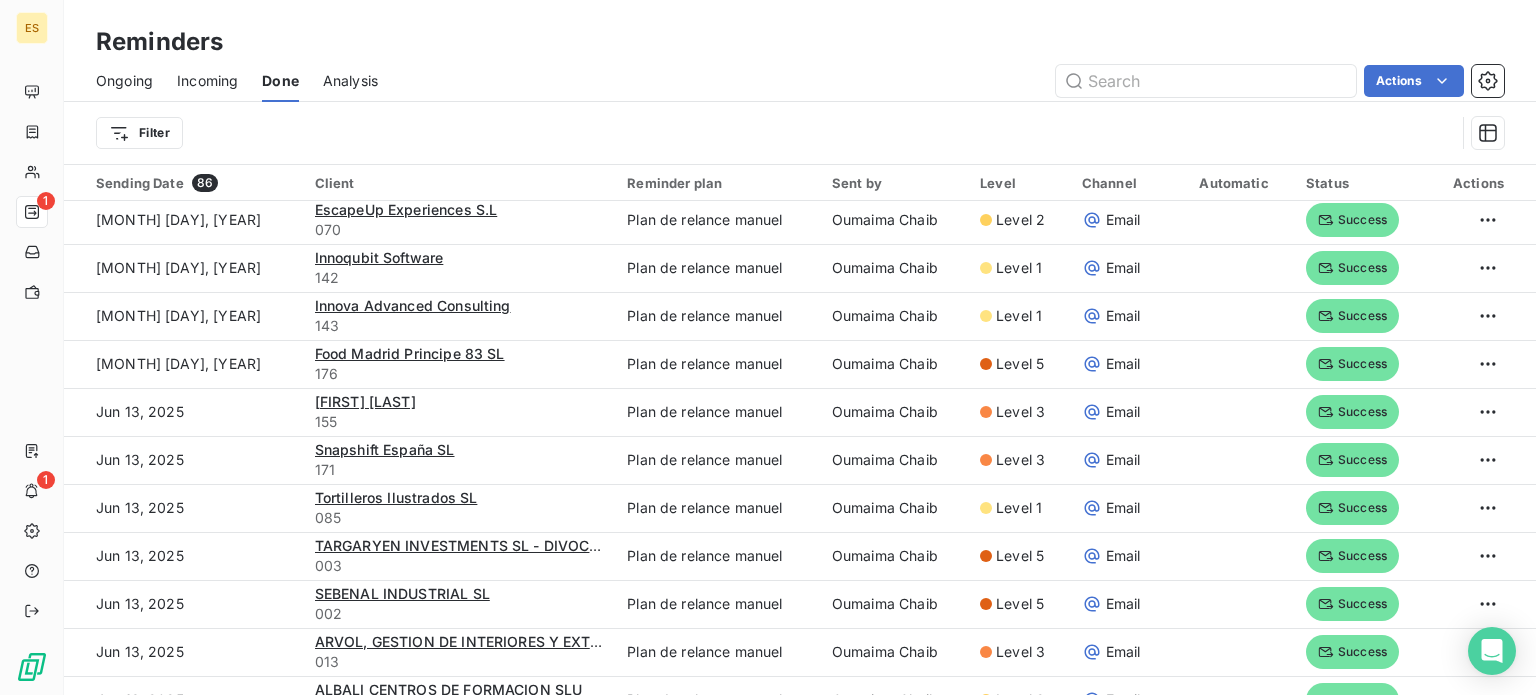 scroll, scrollTop: 0, scrollLeft: 0, axis: both 